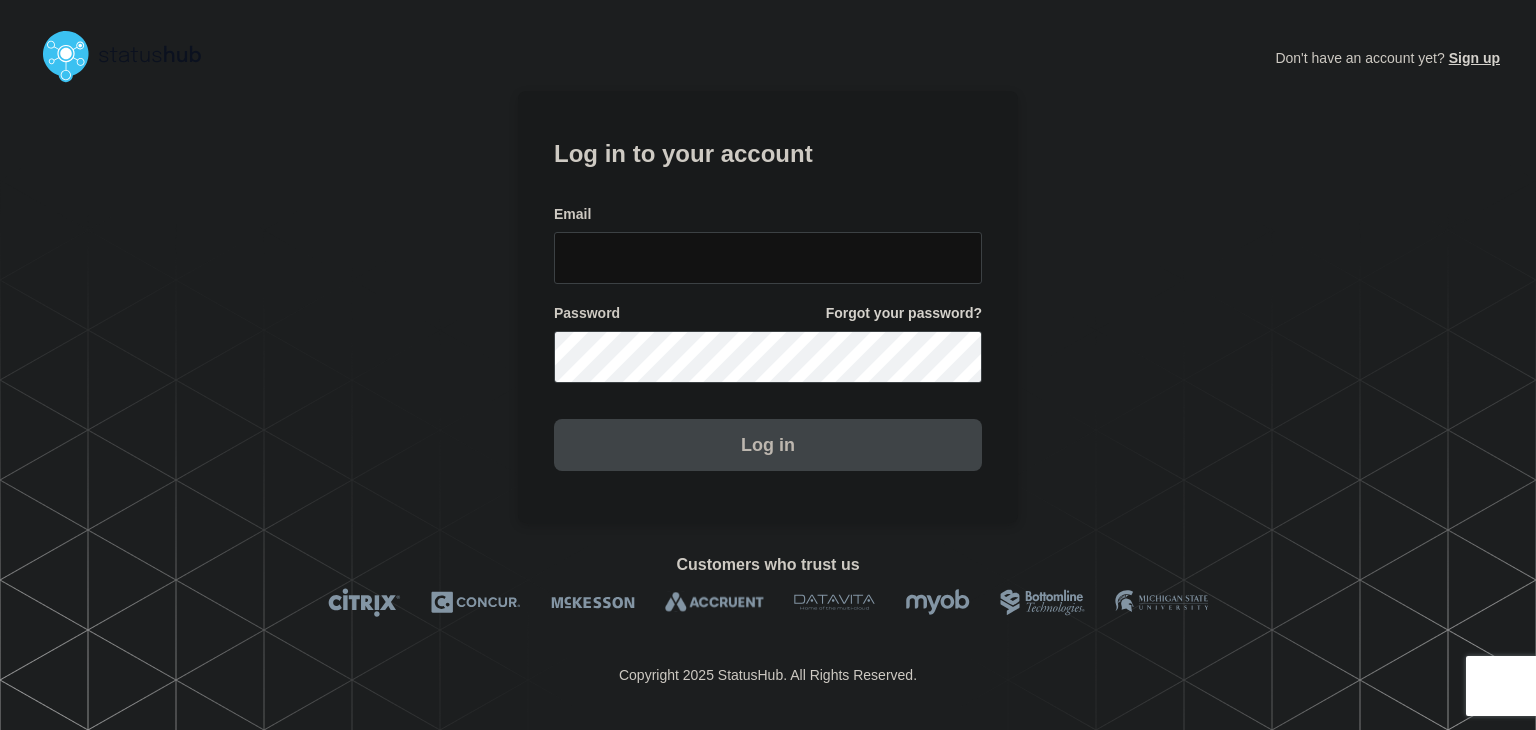 scroll, scrollTop: 0, scrollLeft: 0, axis: both 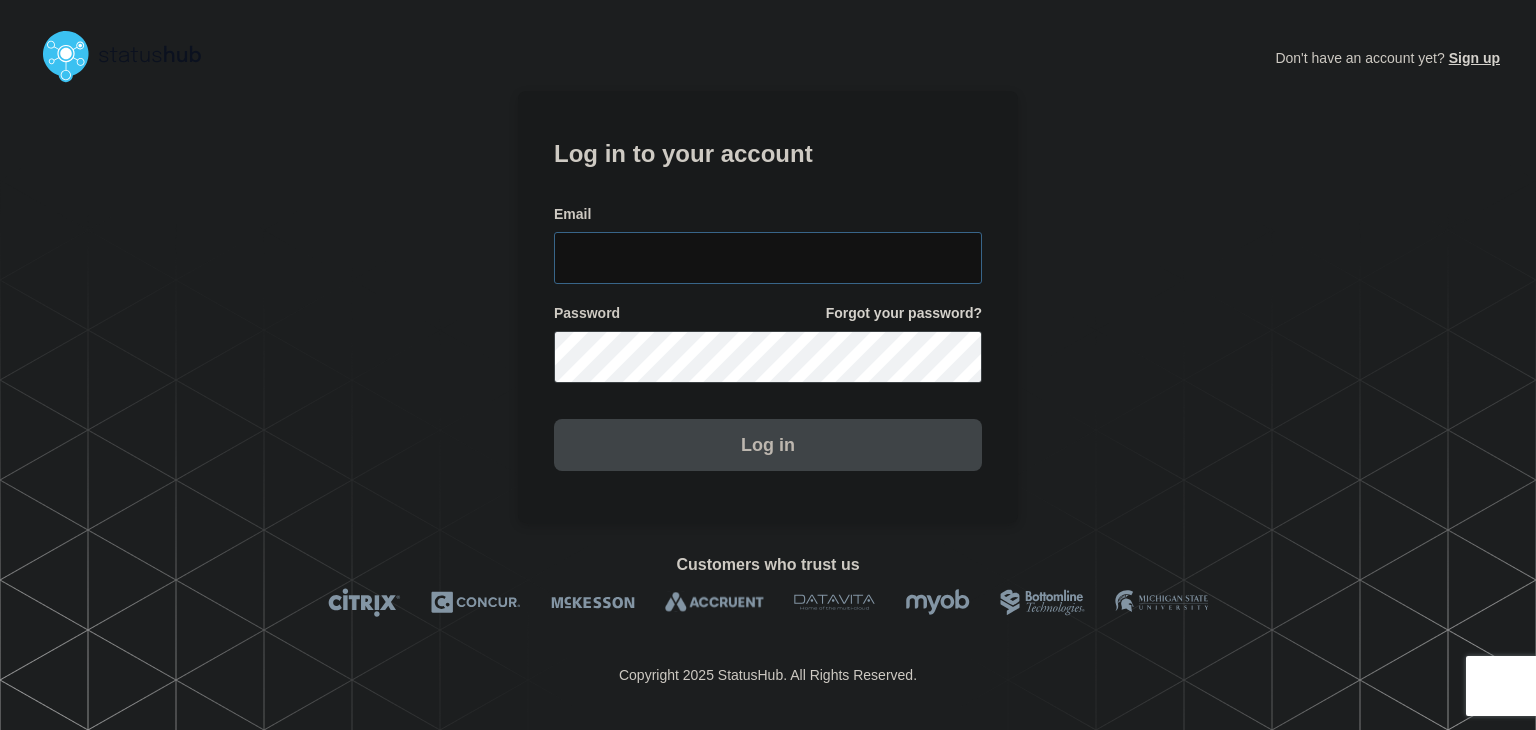 type on "[FIRST]@[DOMAIN]" 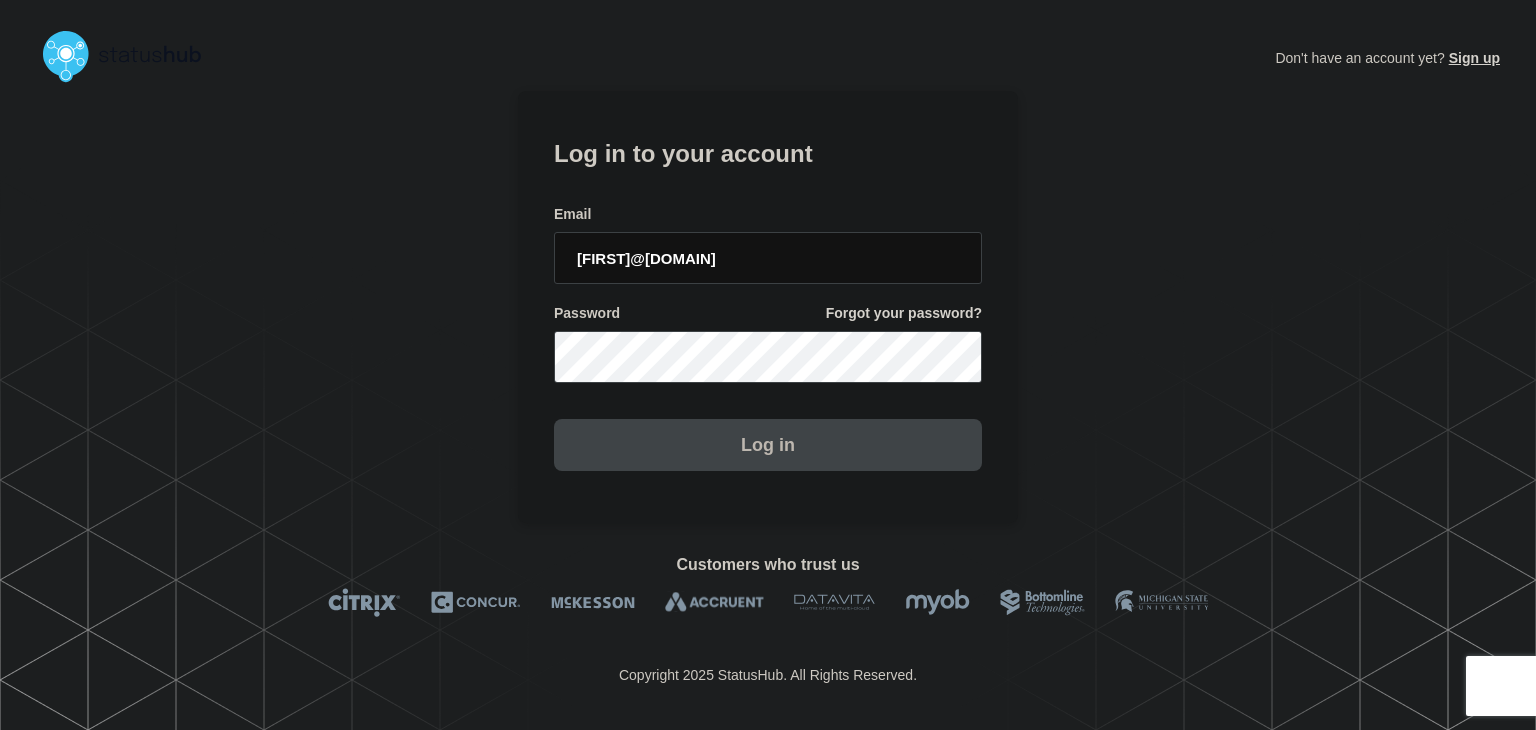 click on "Log in" at bounding box center (768, 445) 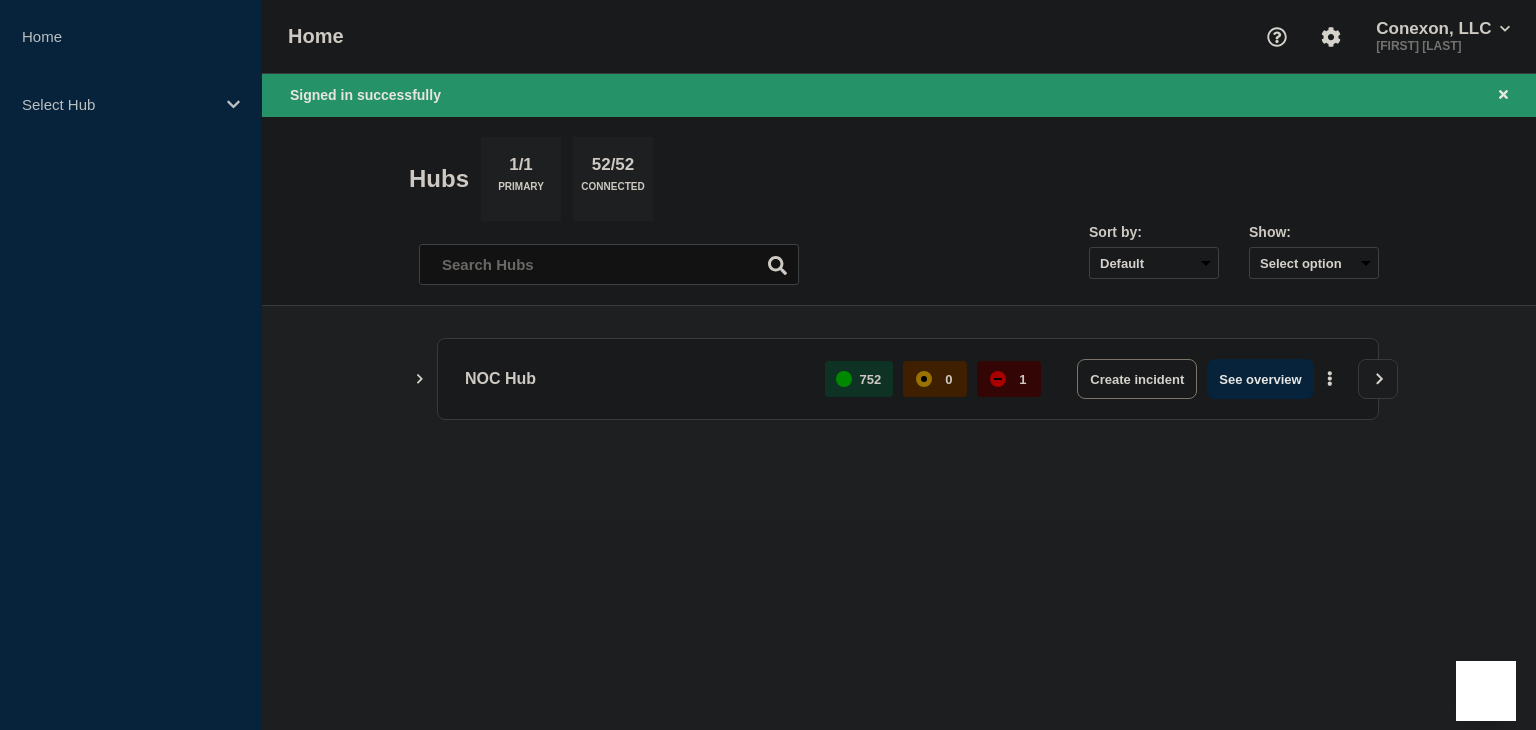 scroll, scrollTop: 0, scrollLeft: 0, axis: both 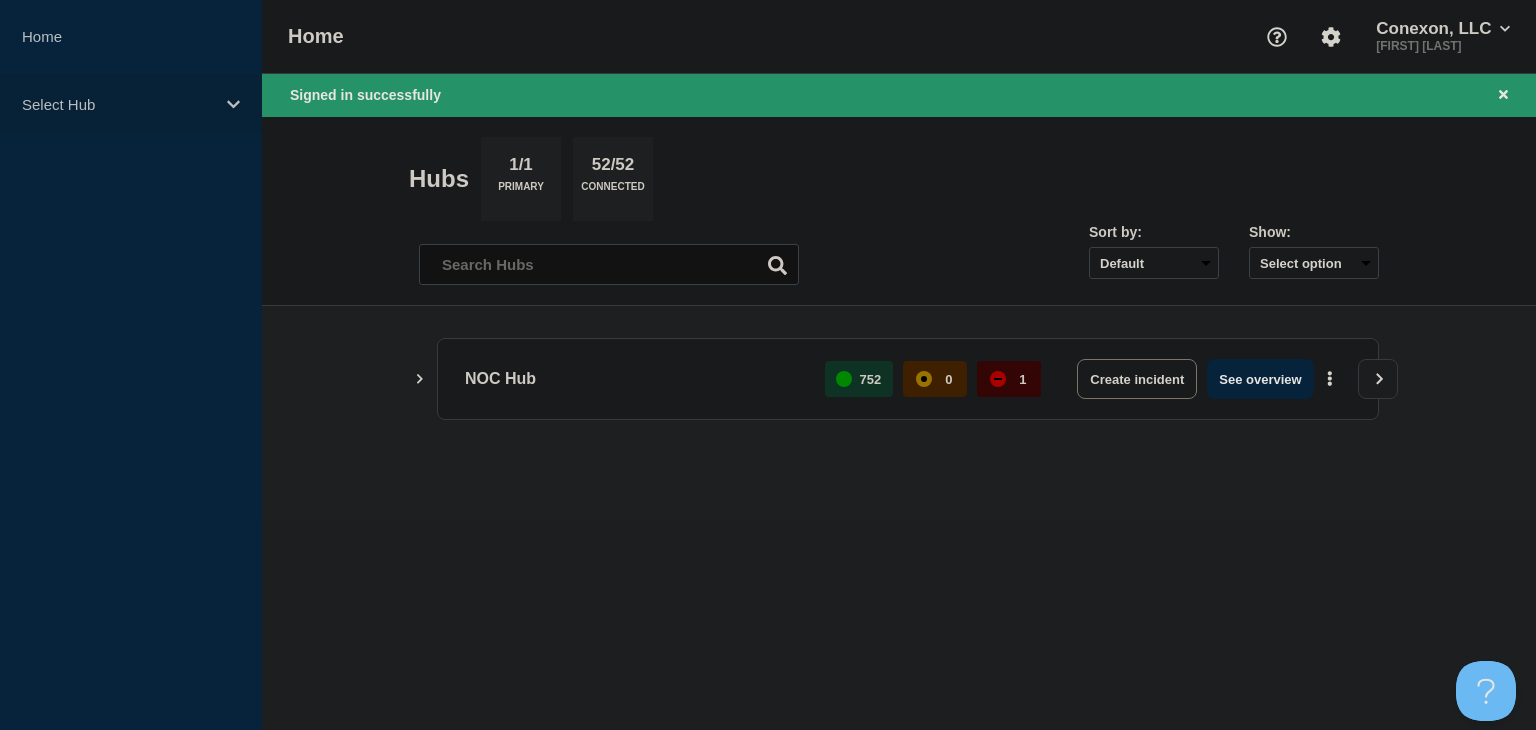 click on "Select Hub" at bounding box center (131, 104) 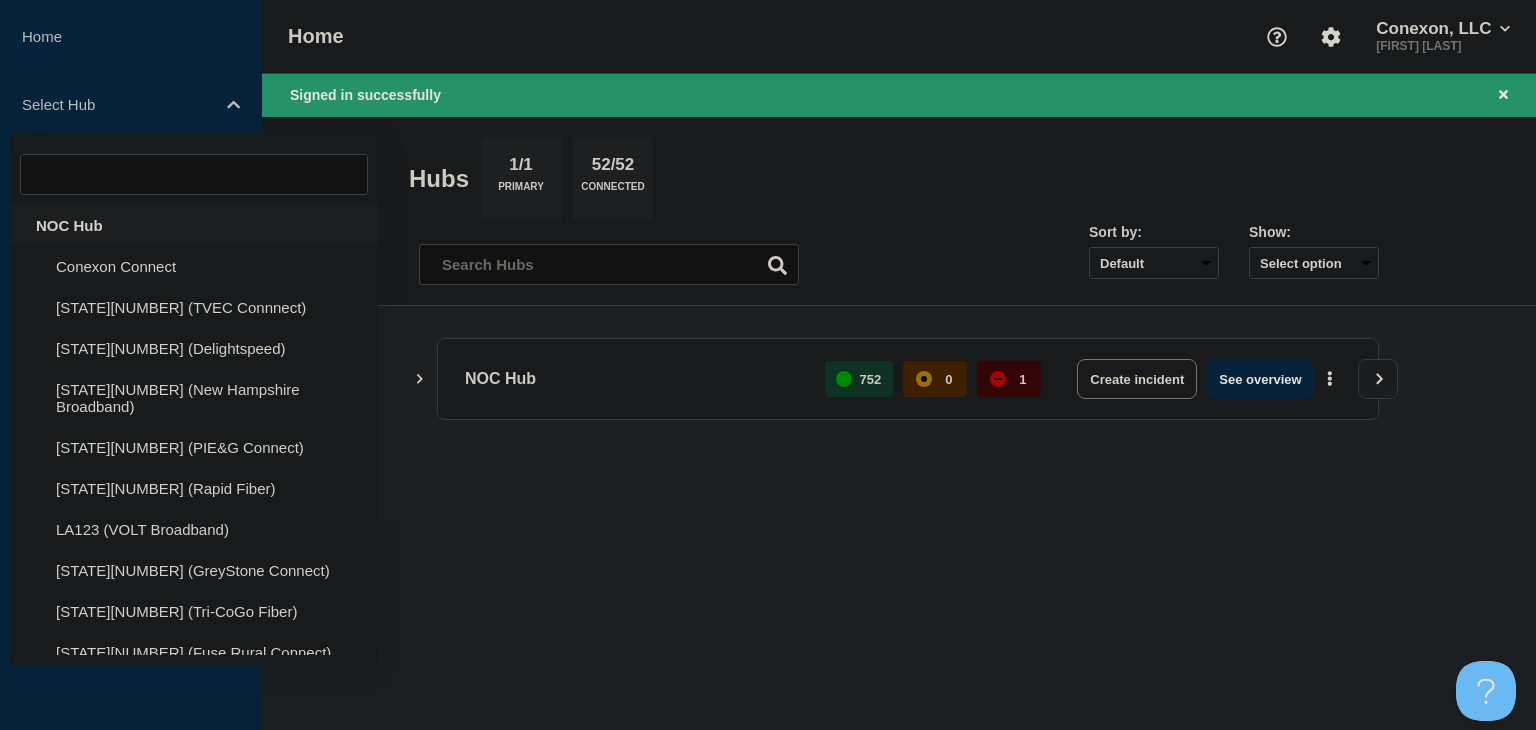 click on "NOC Hub" at bounding box center [194, 225] 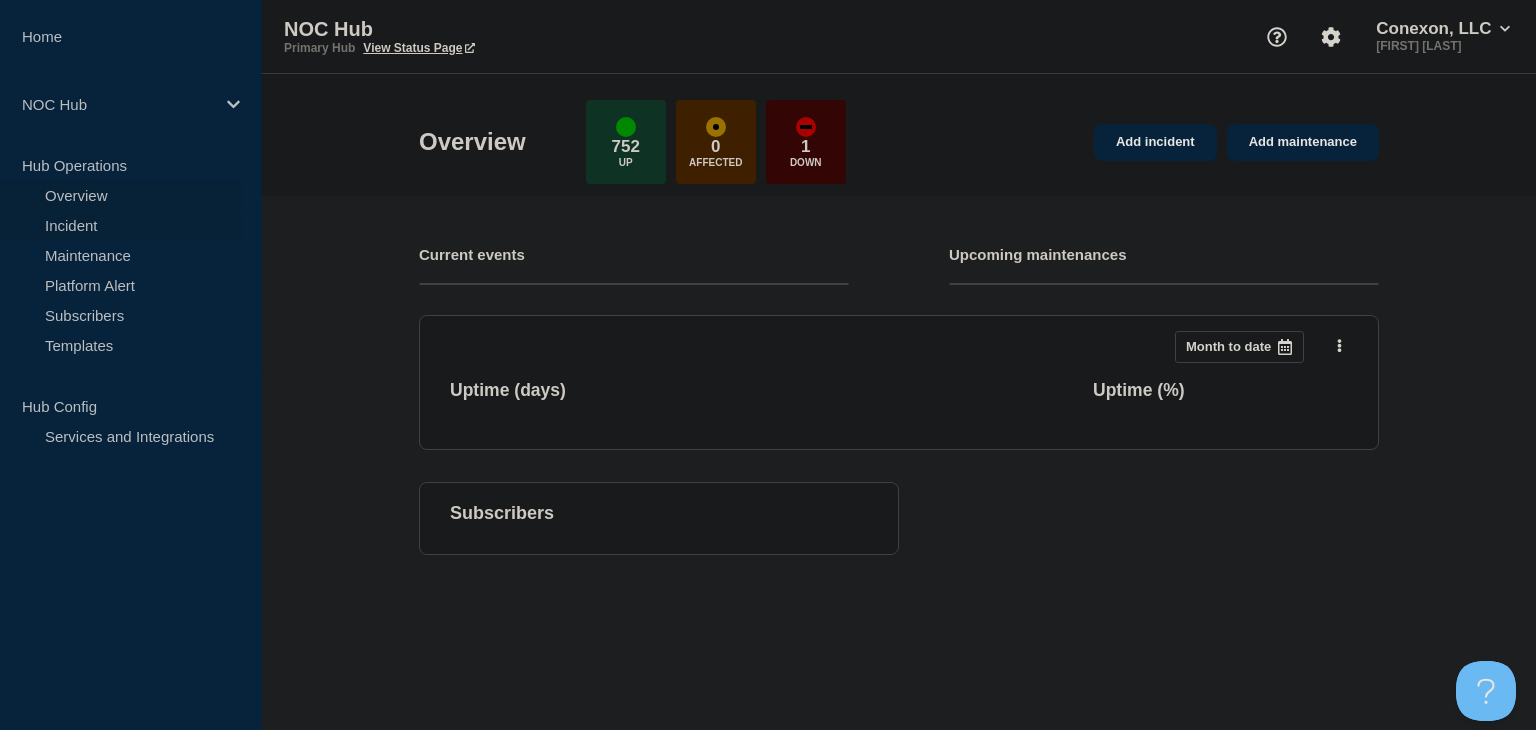 click on "Incident" at bounding box center [121, 225] 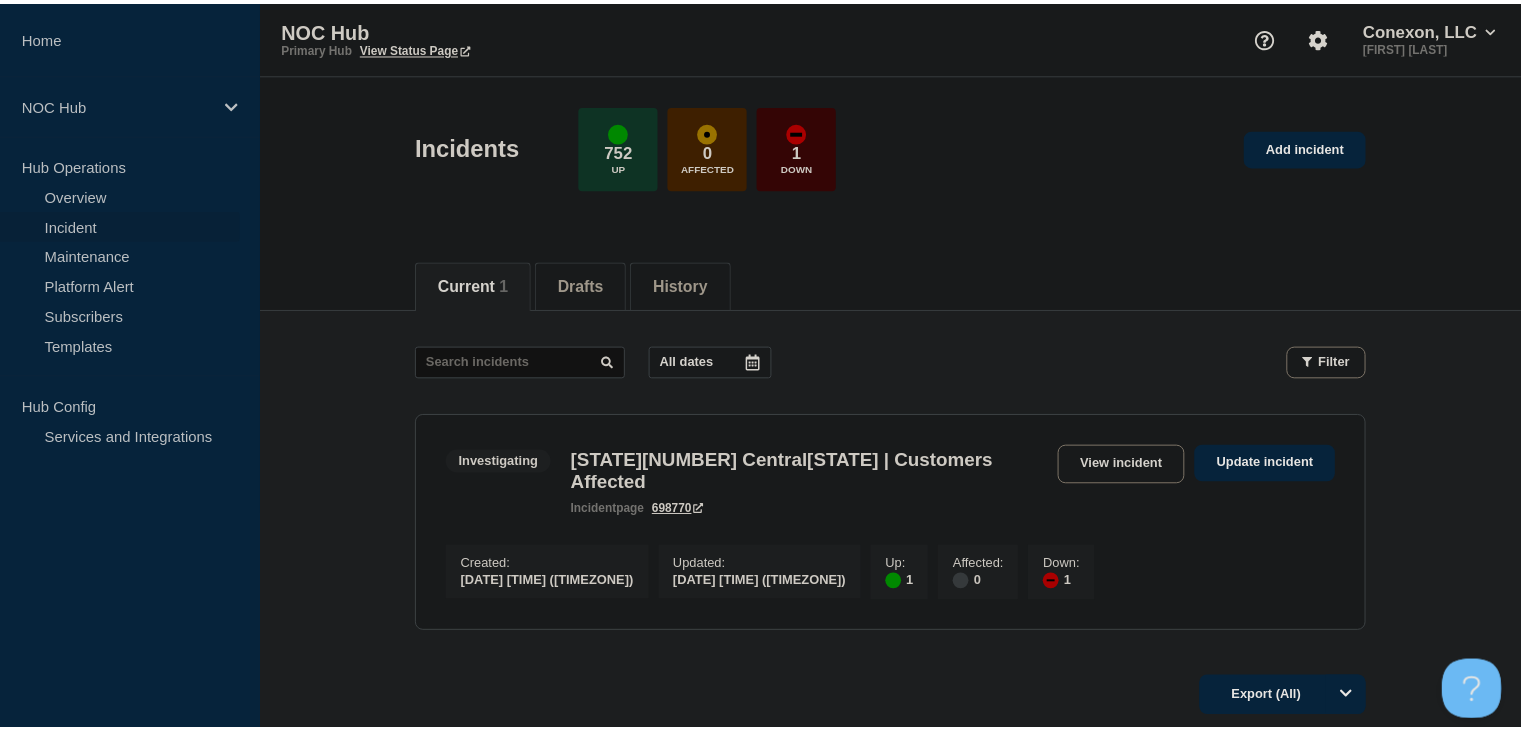 scroll, scrollTop: 100, scrollLeft: 0, axis: vertical 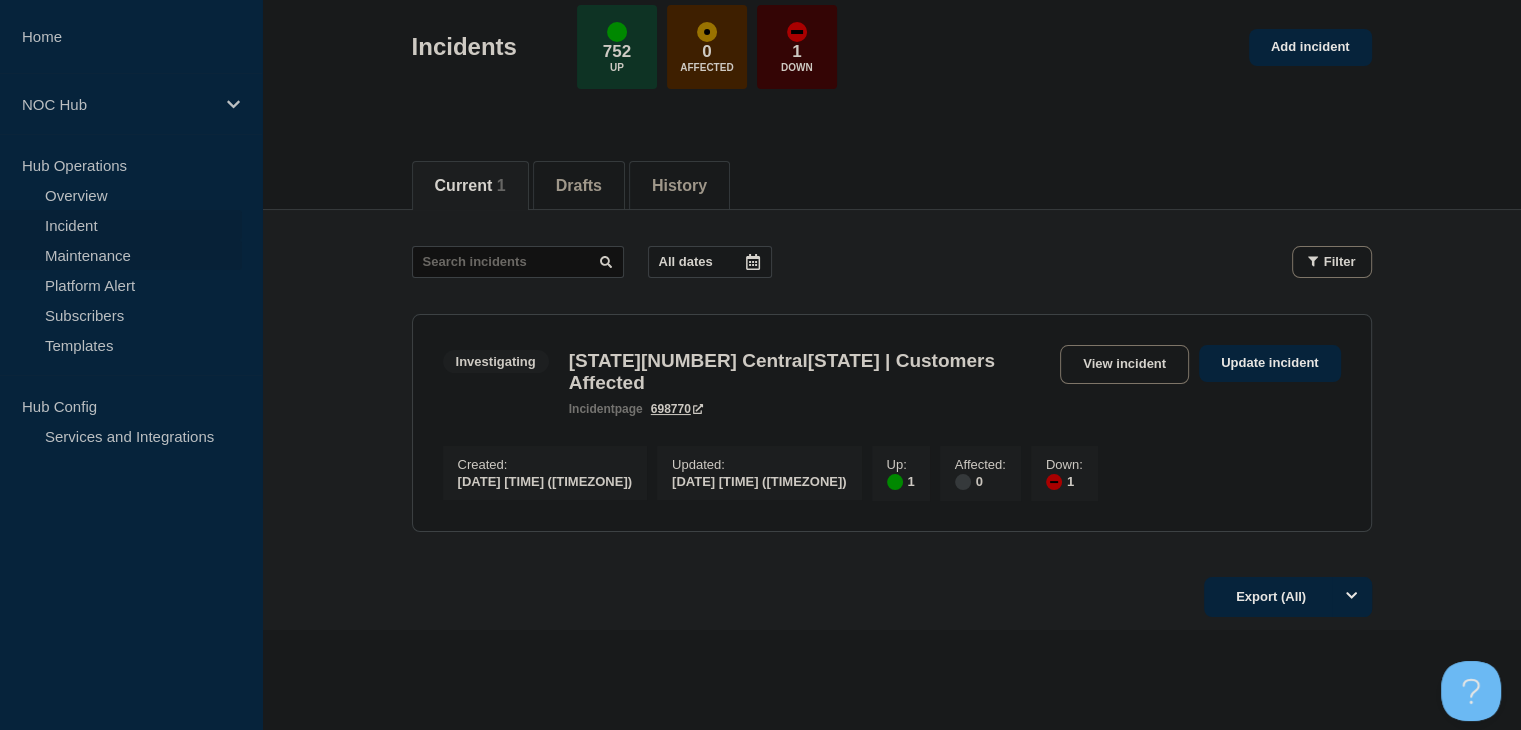click on "Maintenance" at bounding box center (121, 255) 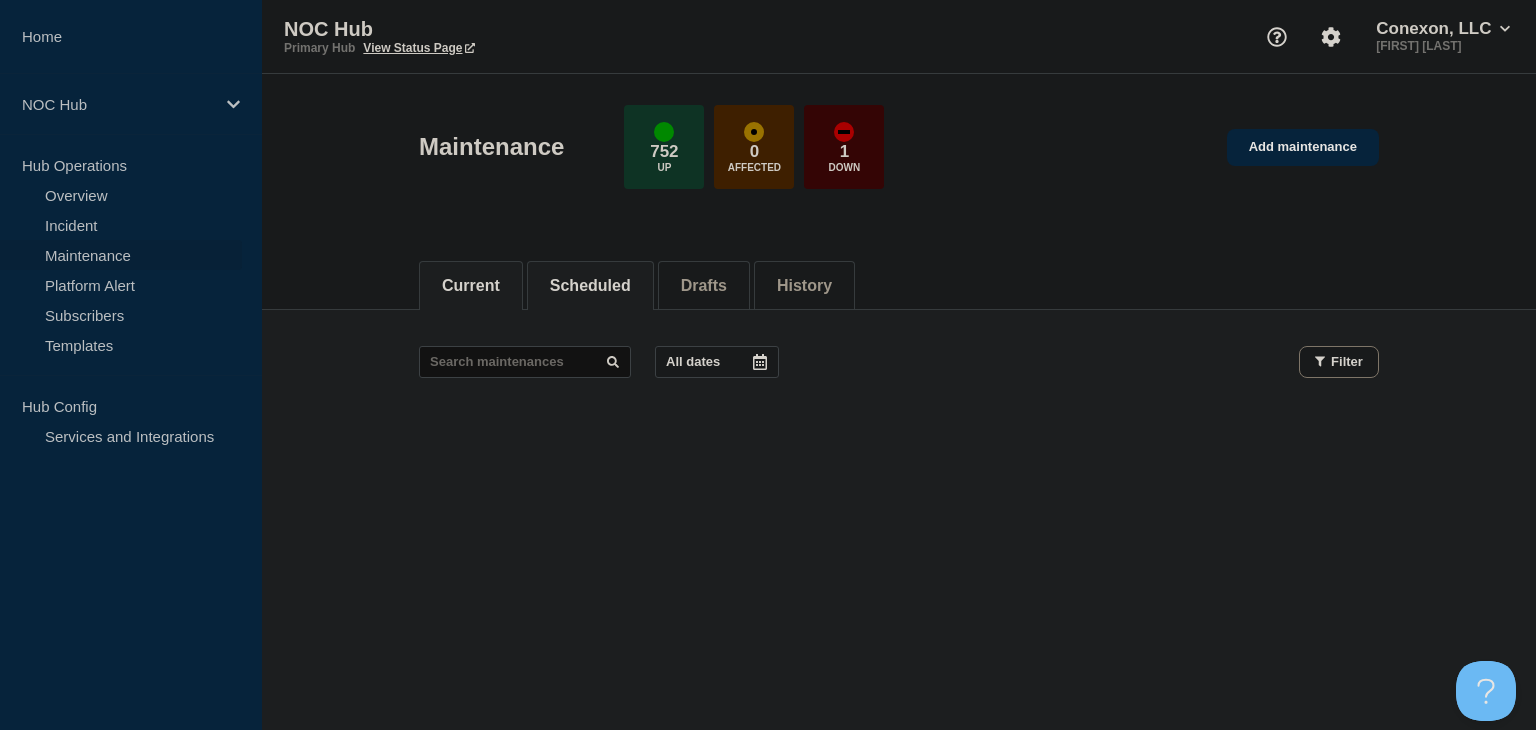click on "Scheduled" at bounding box center (590, 286) 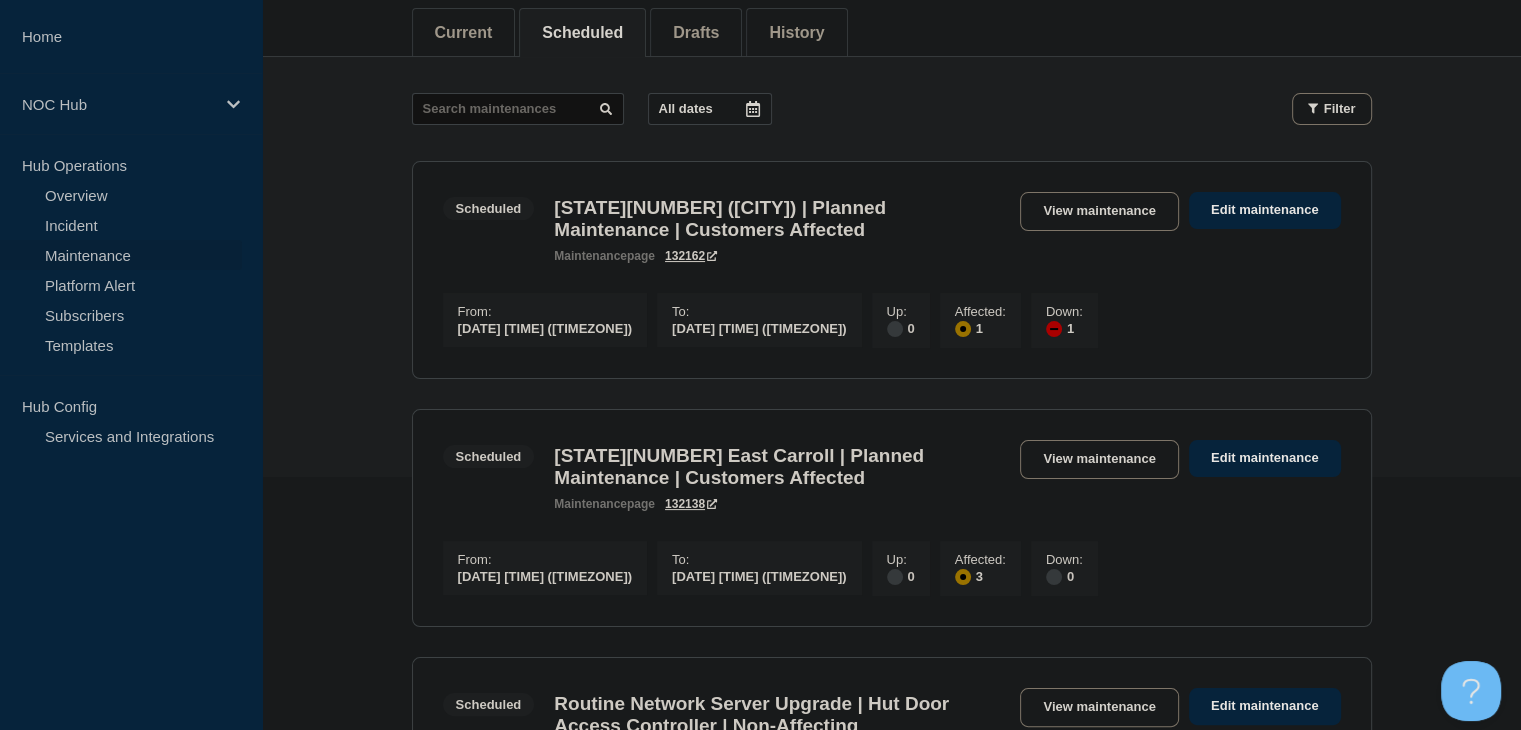 scroll, scrollTop: 300, scrollLeft: 0, axis: vertical 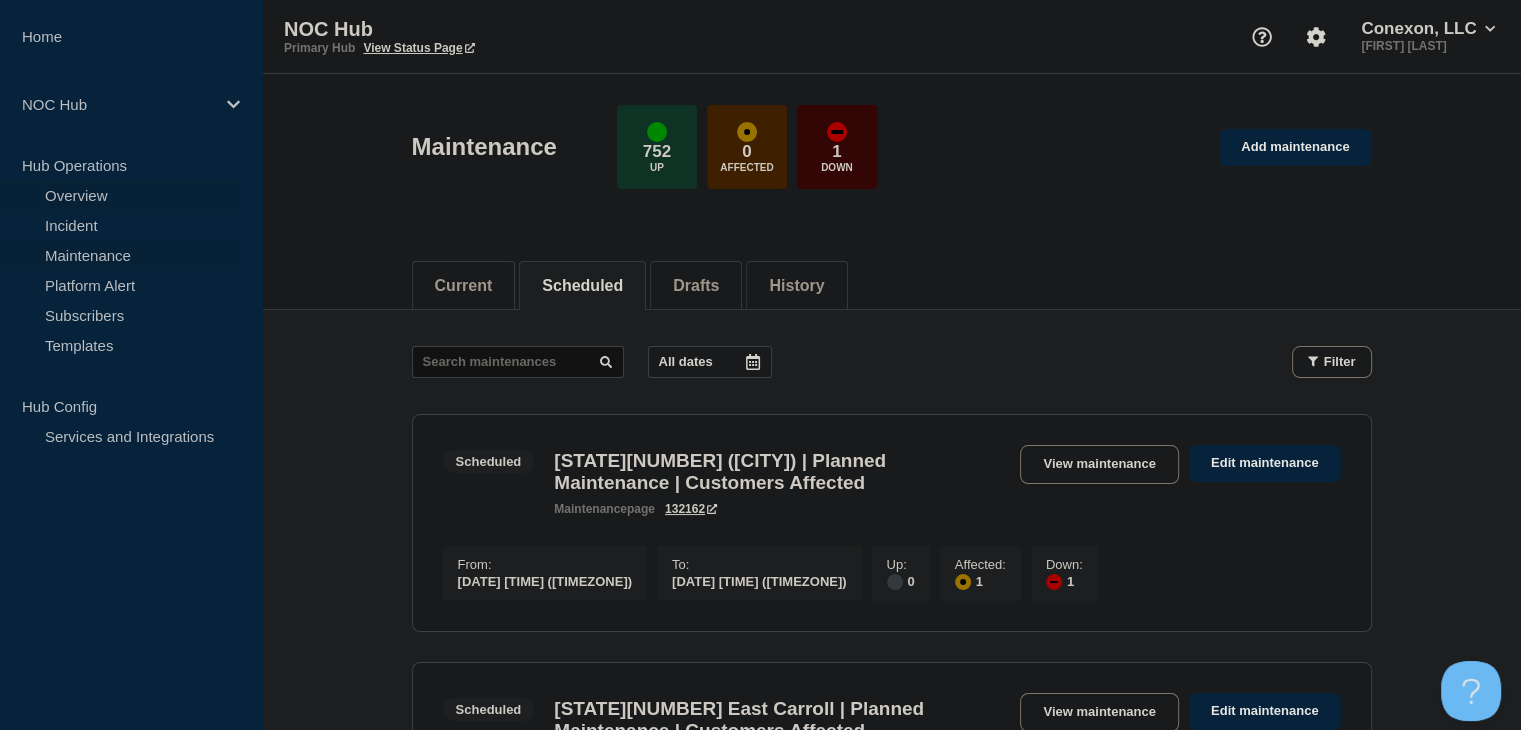 click on "Overview" at bounding box center [121, 195] 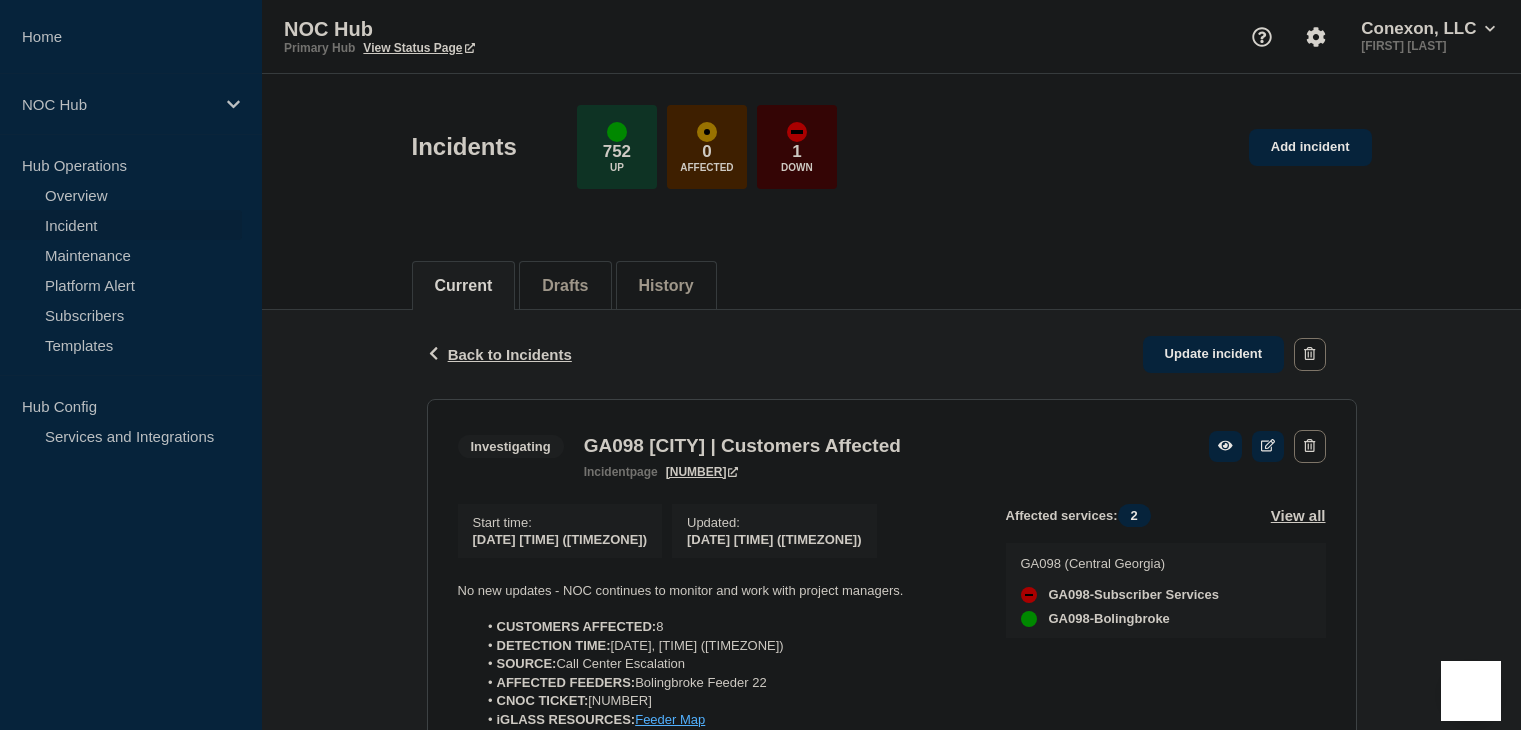 scroll, scrollTop: 0, scrollLeft: 0, axis: both 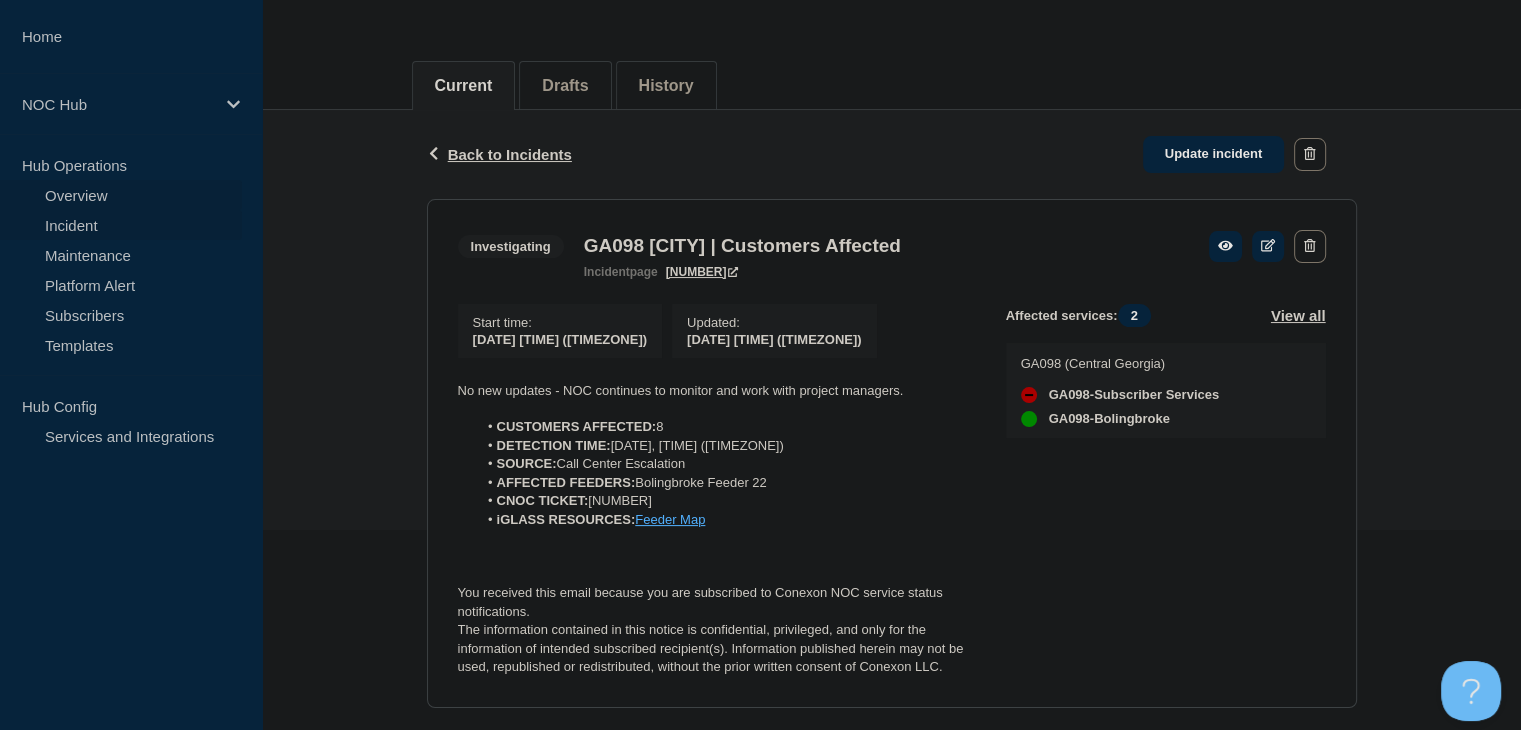 click on "Overview" at bounding box center (121, 195) 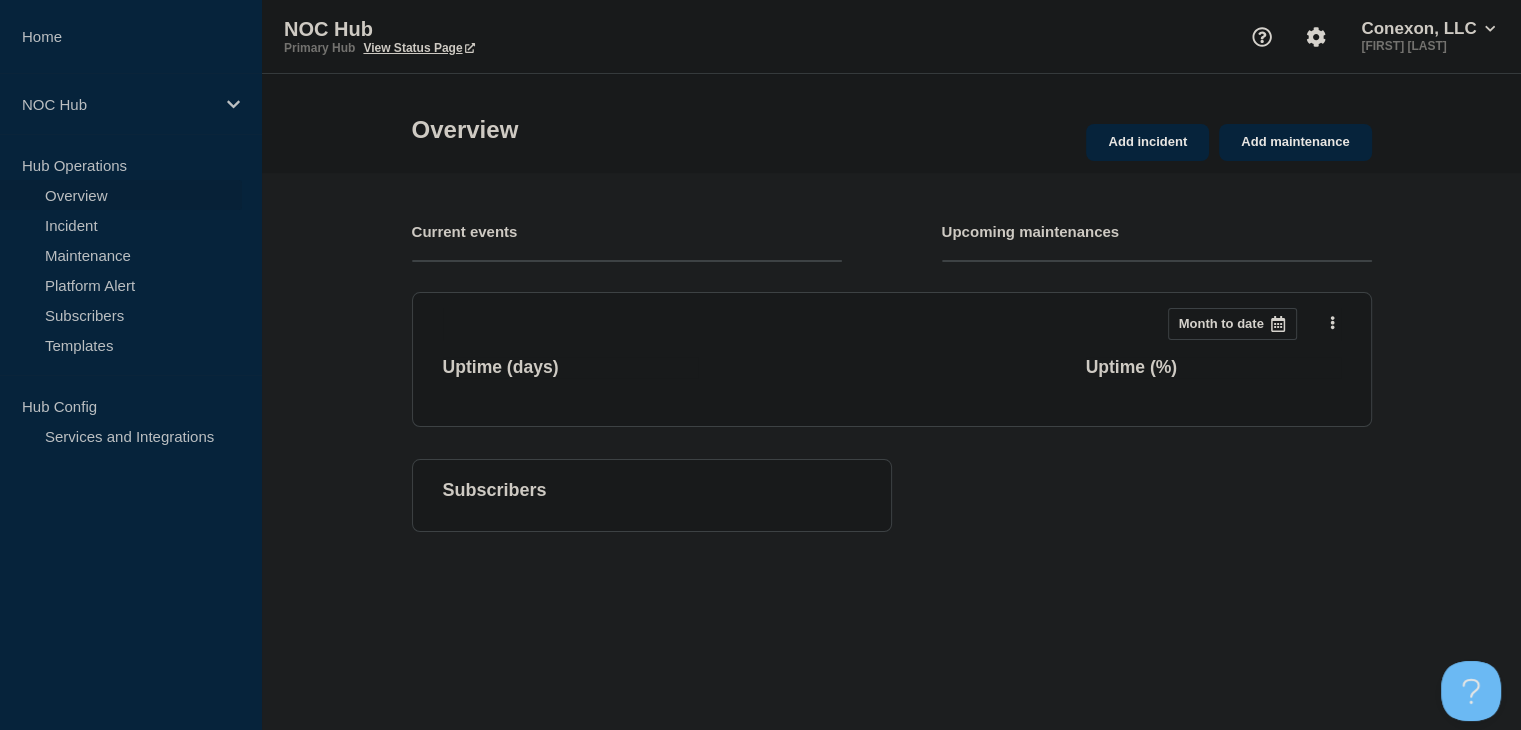 scroll, scrollTop: 0, scrollLeft: 0, axis: both 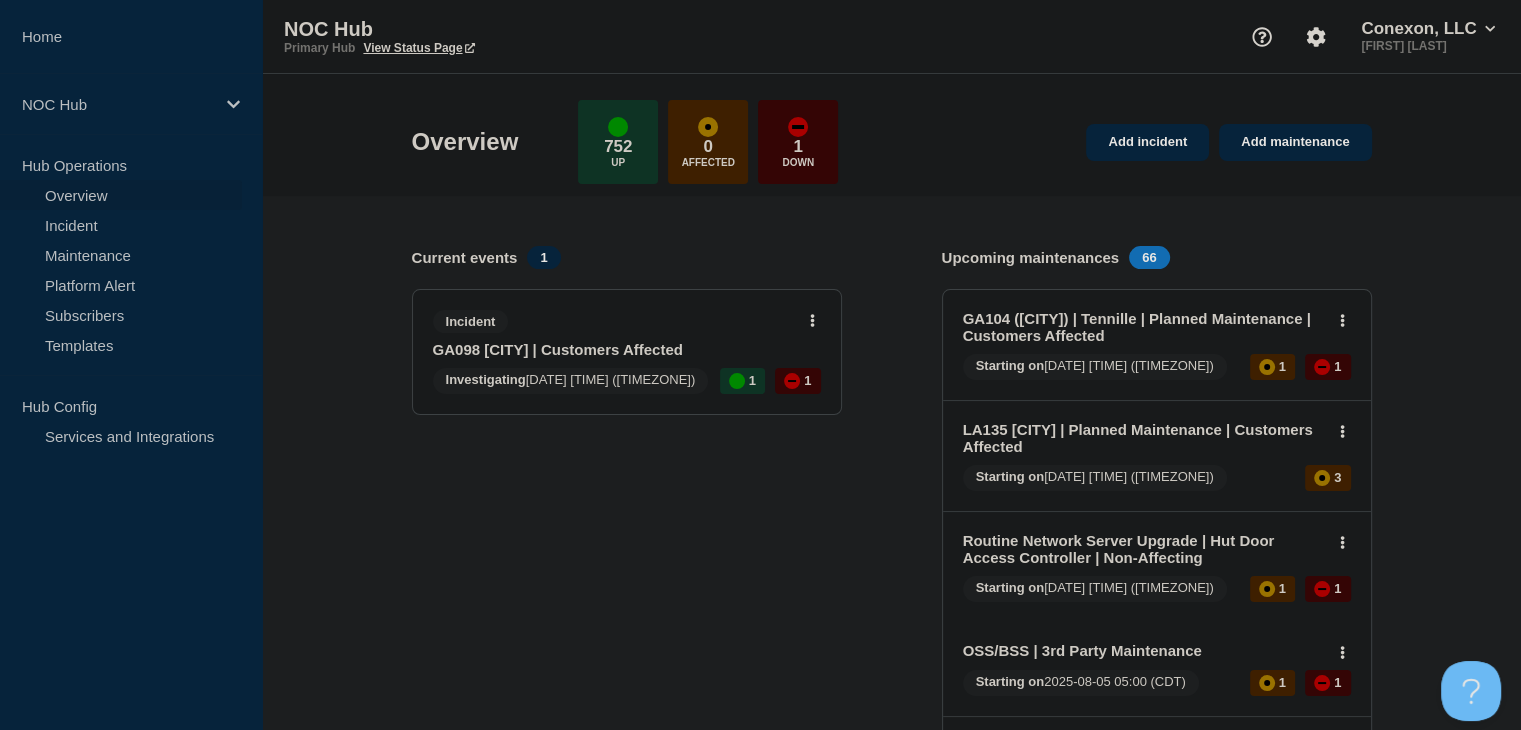 click on "GA098 [CITY] | Customers Affected" at bounding box center [613, 349] 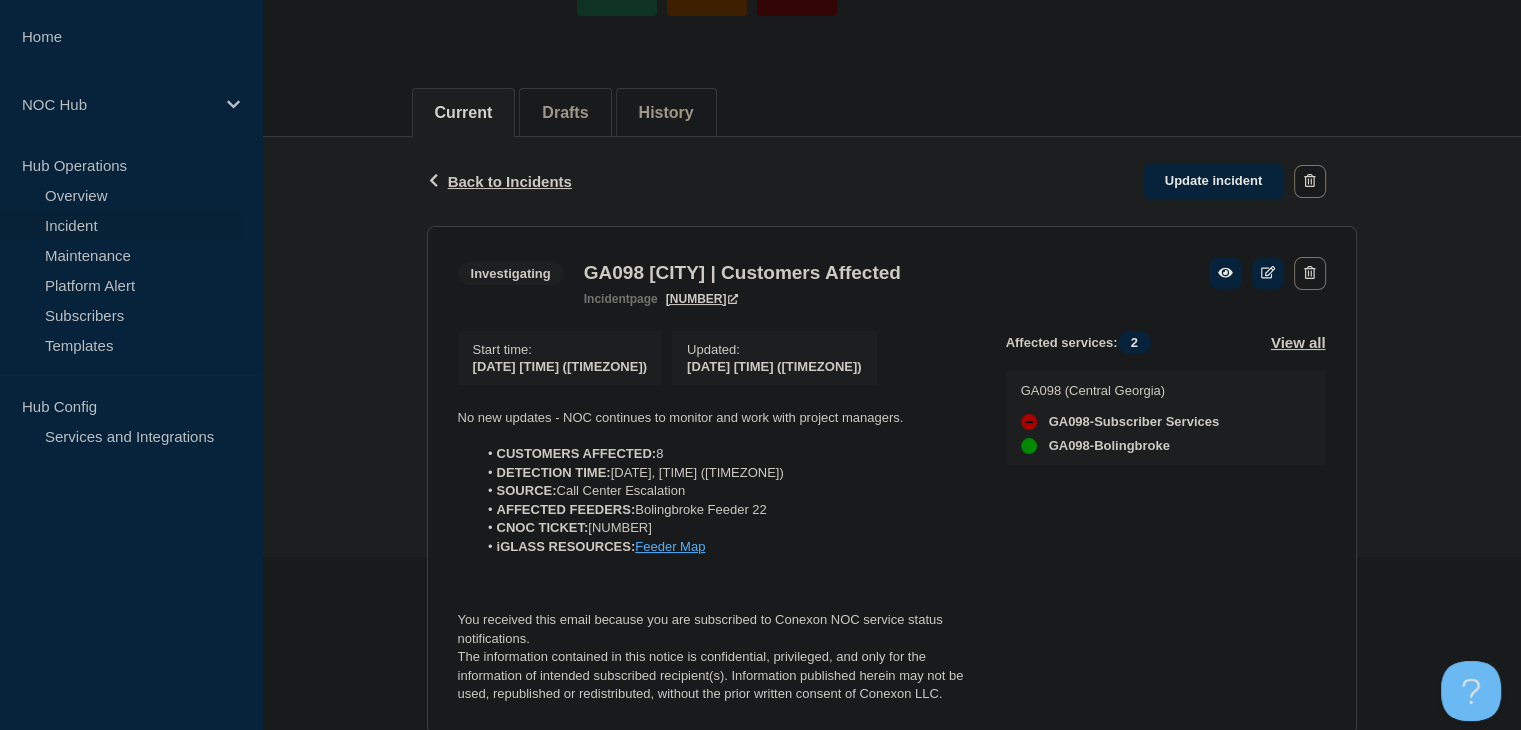 scroll, scrollTop: 400, scrollLeft: 0, axis: vertical 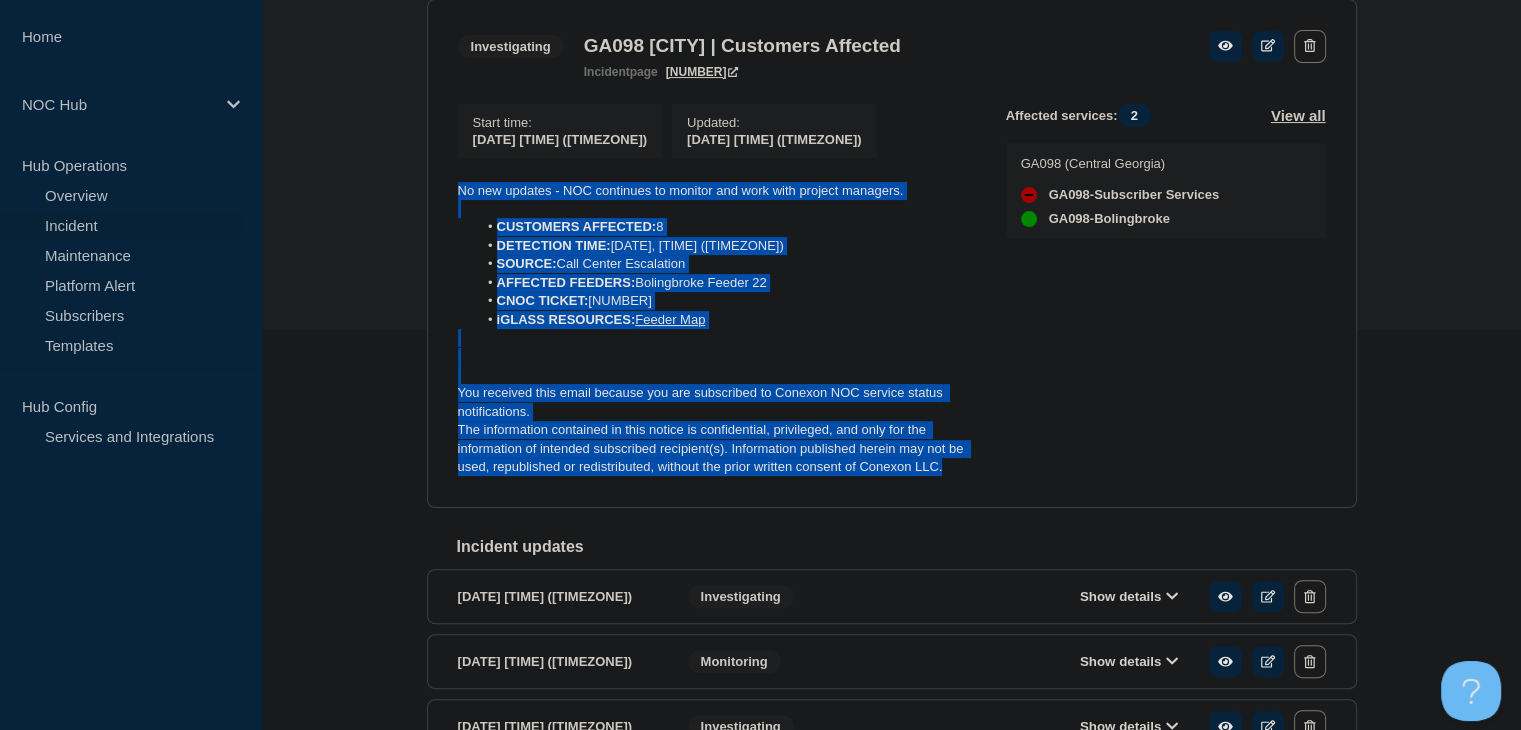 drag, startPoint x: 969, startPoint y: 485, endPoint x: 438, endPoint y: 180, distance: 612.361 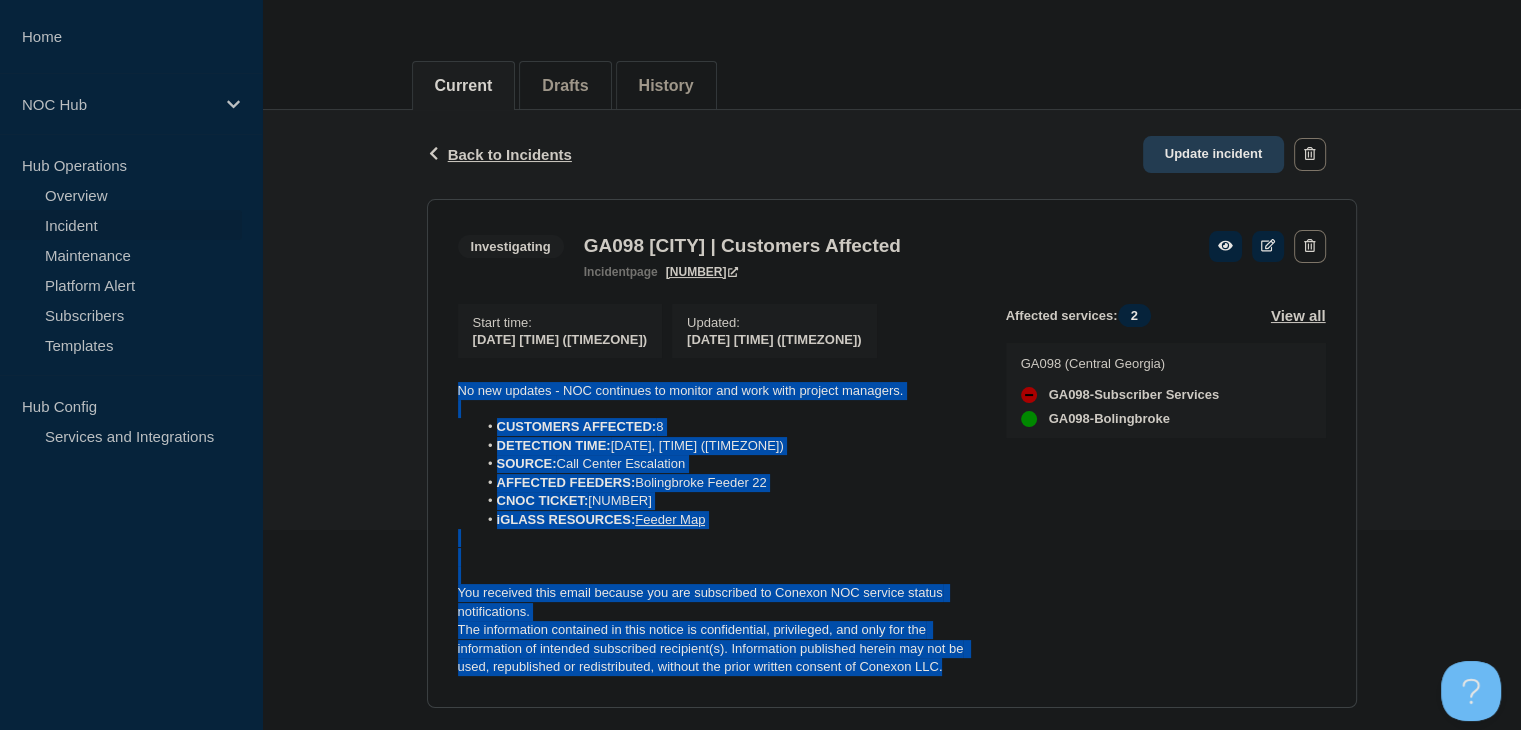 click on "Update incident" 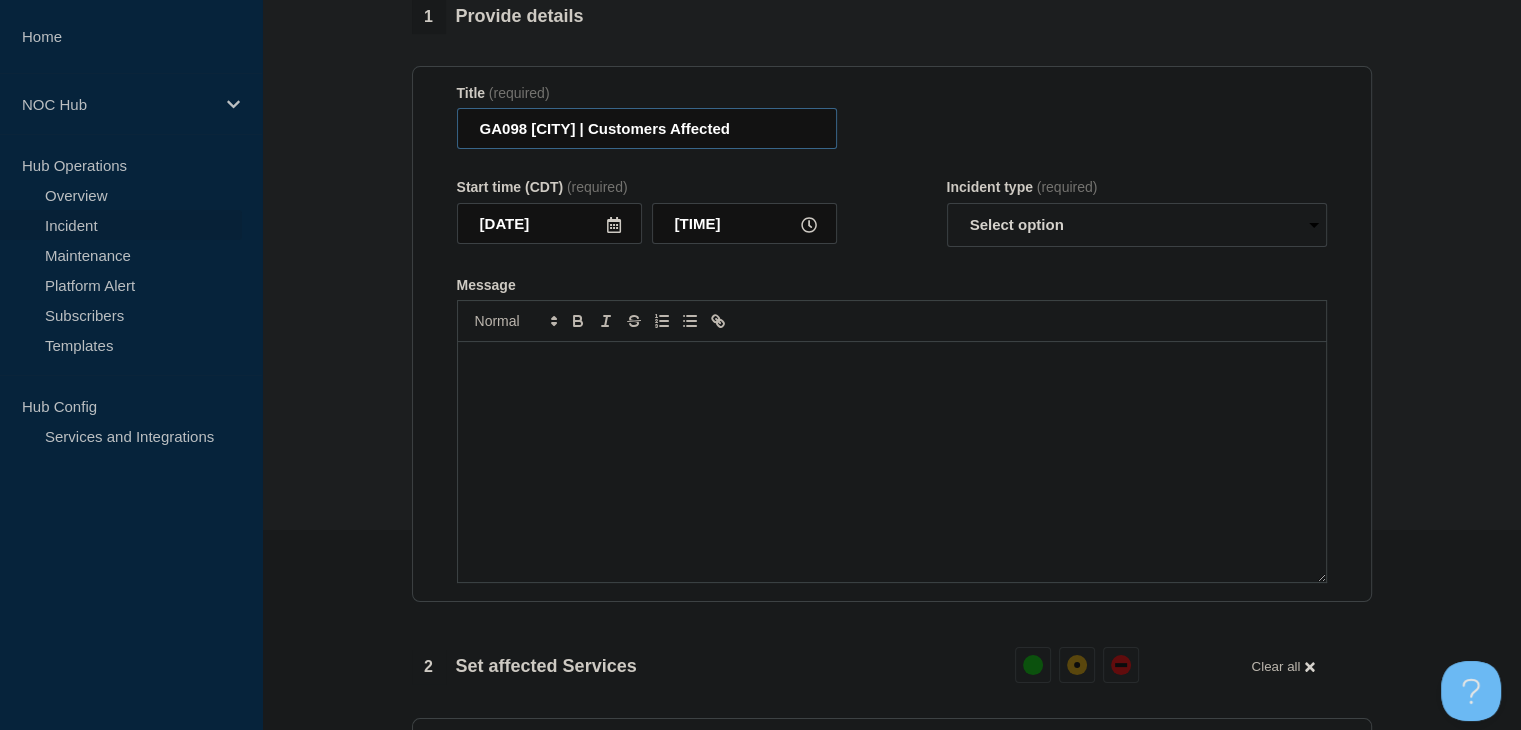 click on "GA098 [CITY] | Customers Affected" at bounding box center (647, 128) 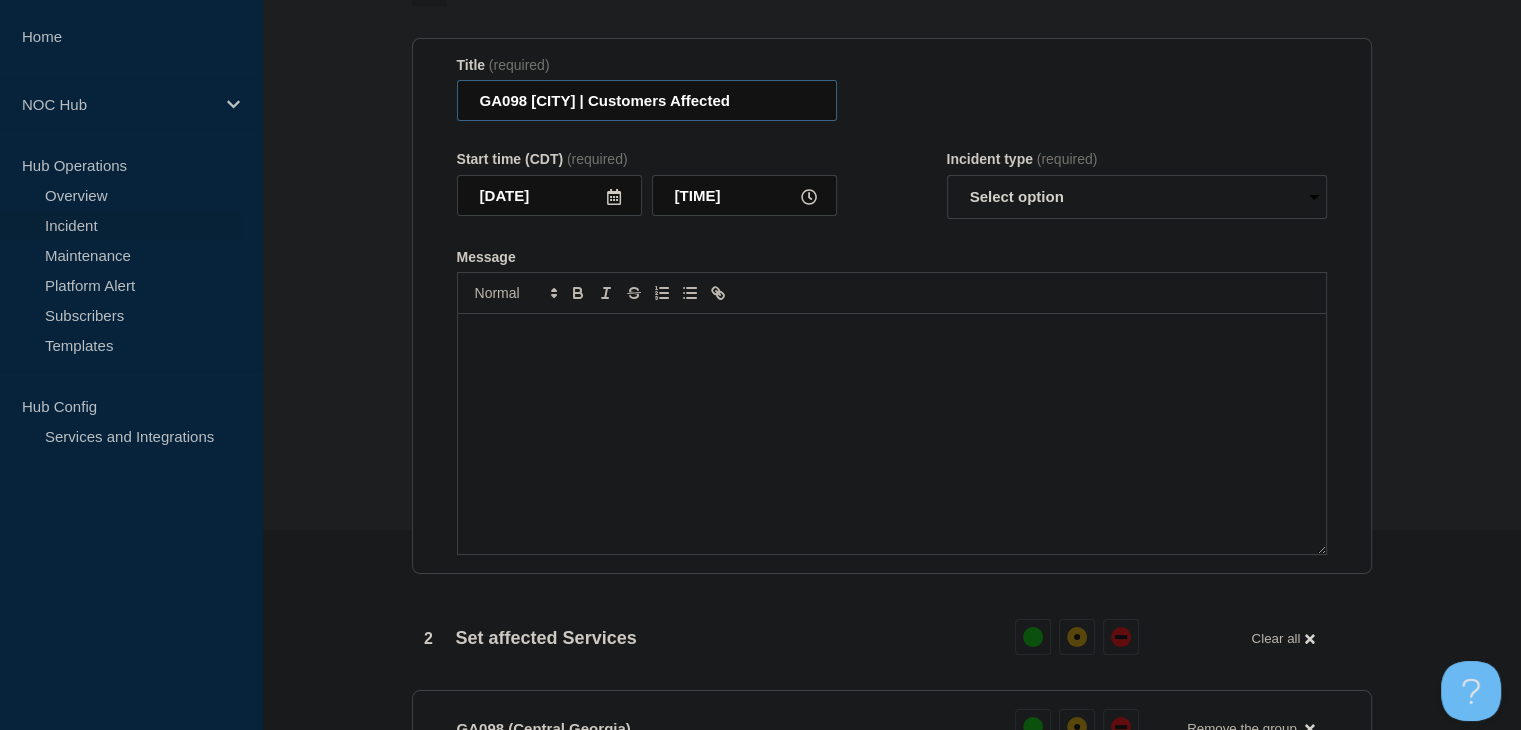 type on "GA098 [CITY] | Customers Affected" 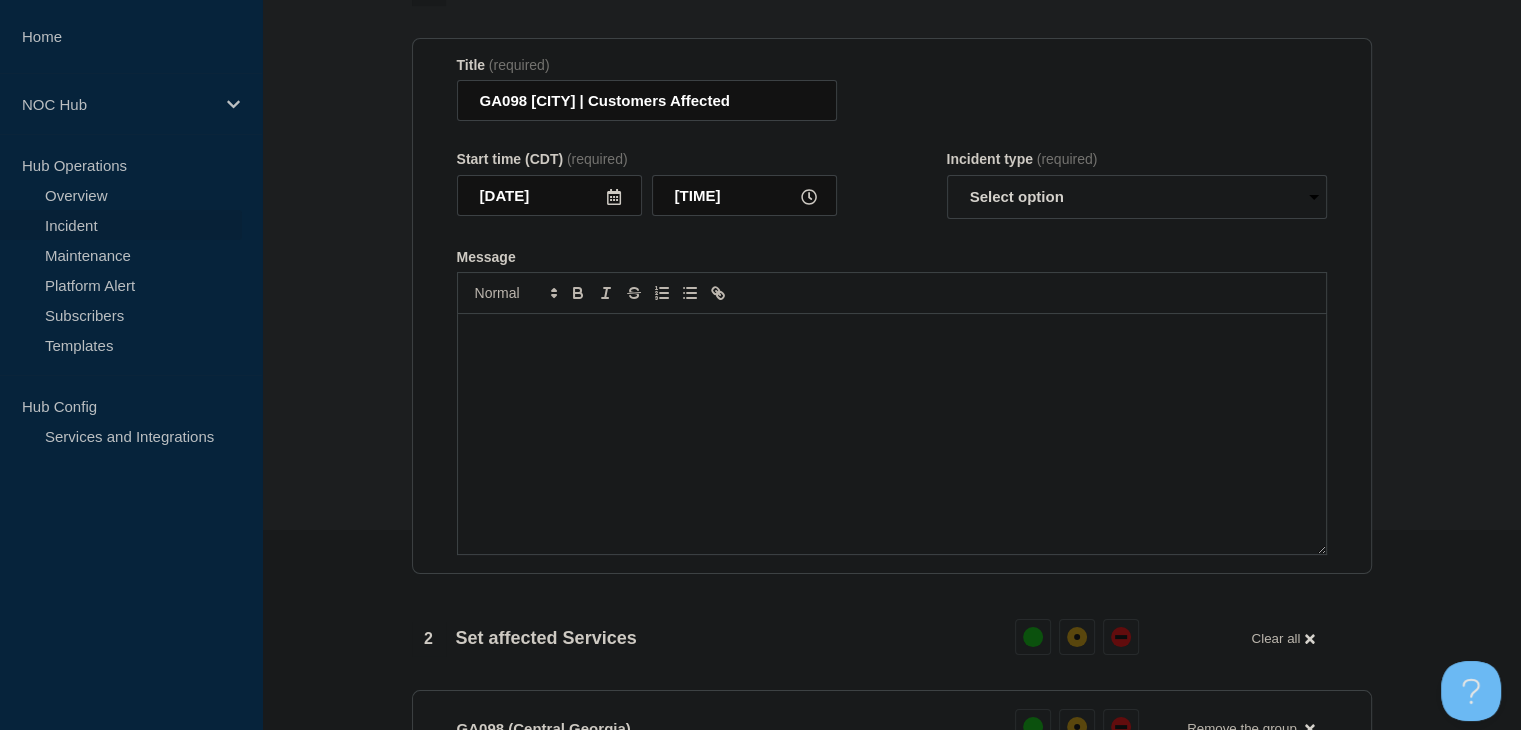 click at bounding box center [892, 434] 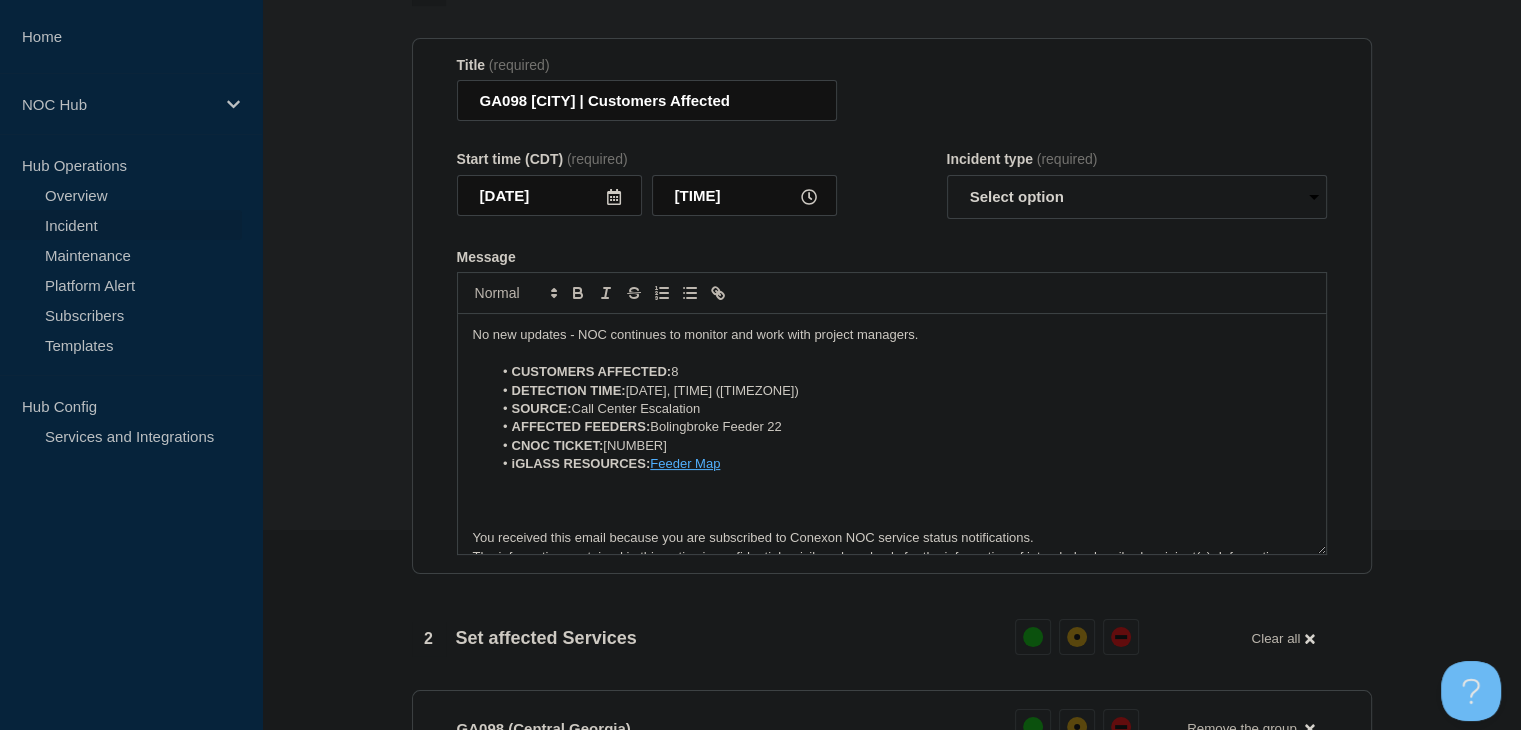 scroll, scrollTop: 28, scrollLeft: 0, axis: vertical 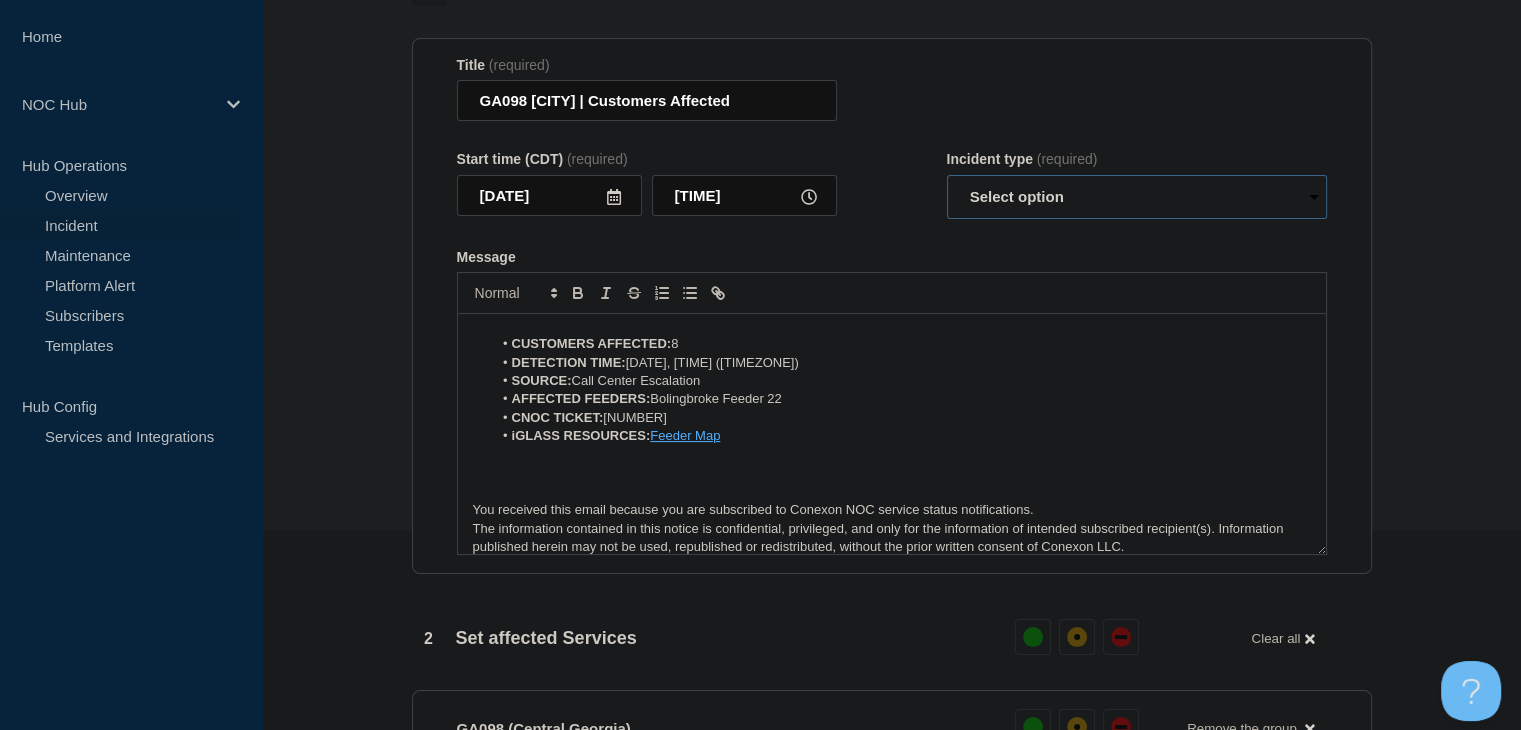 click on "Select option Investigating Identified Monitoring Resolved" at bounding box center (1137, 197) 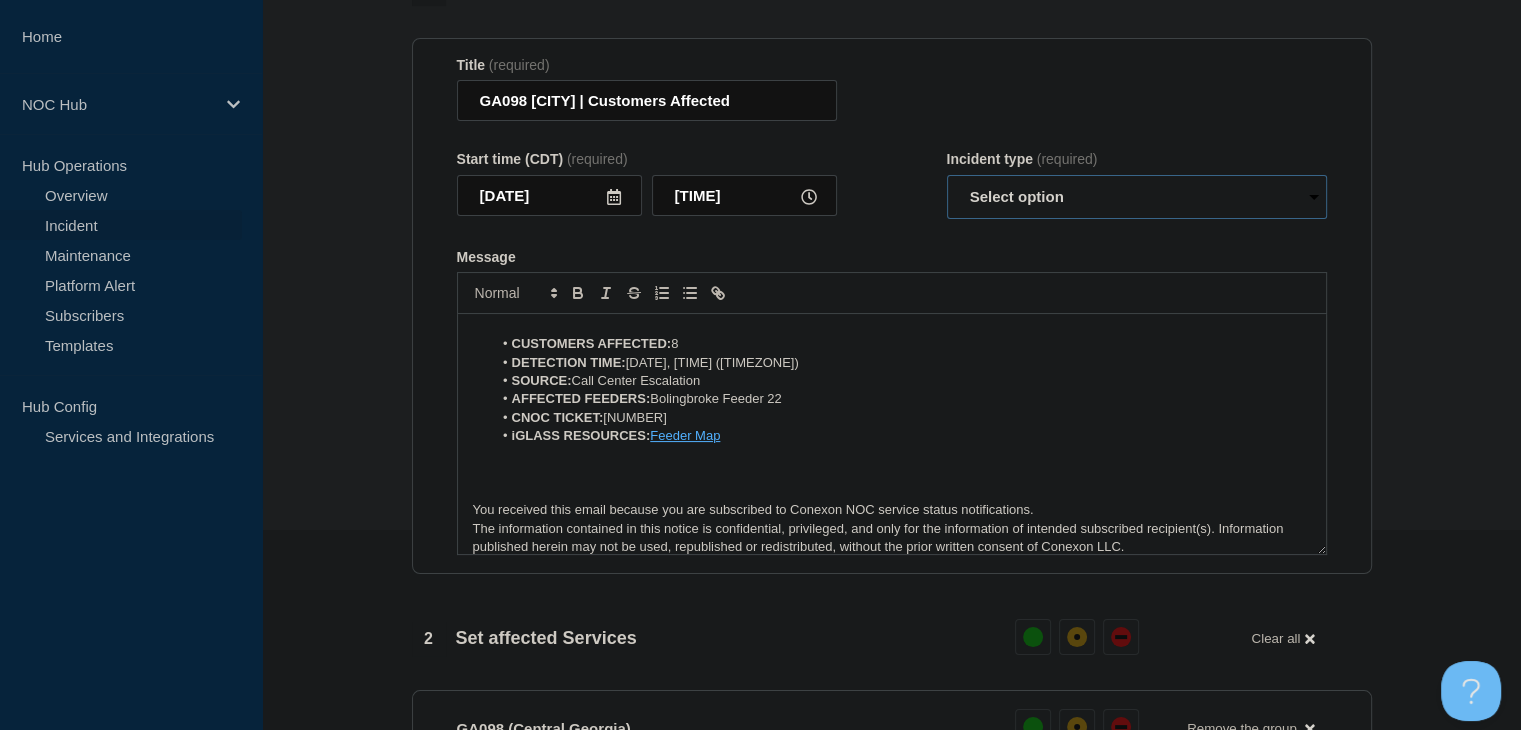 select on "investigating" 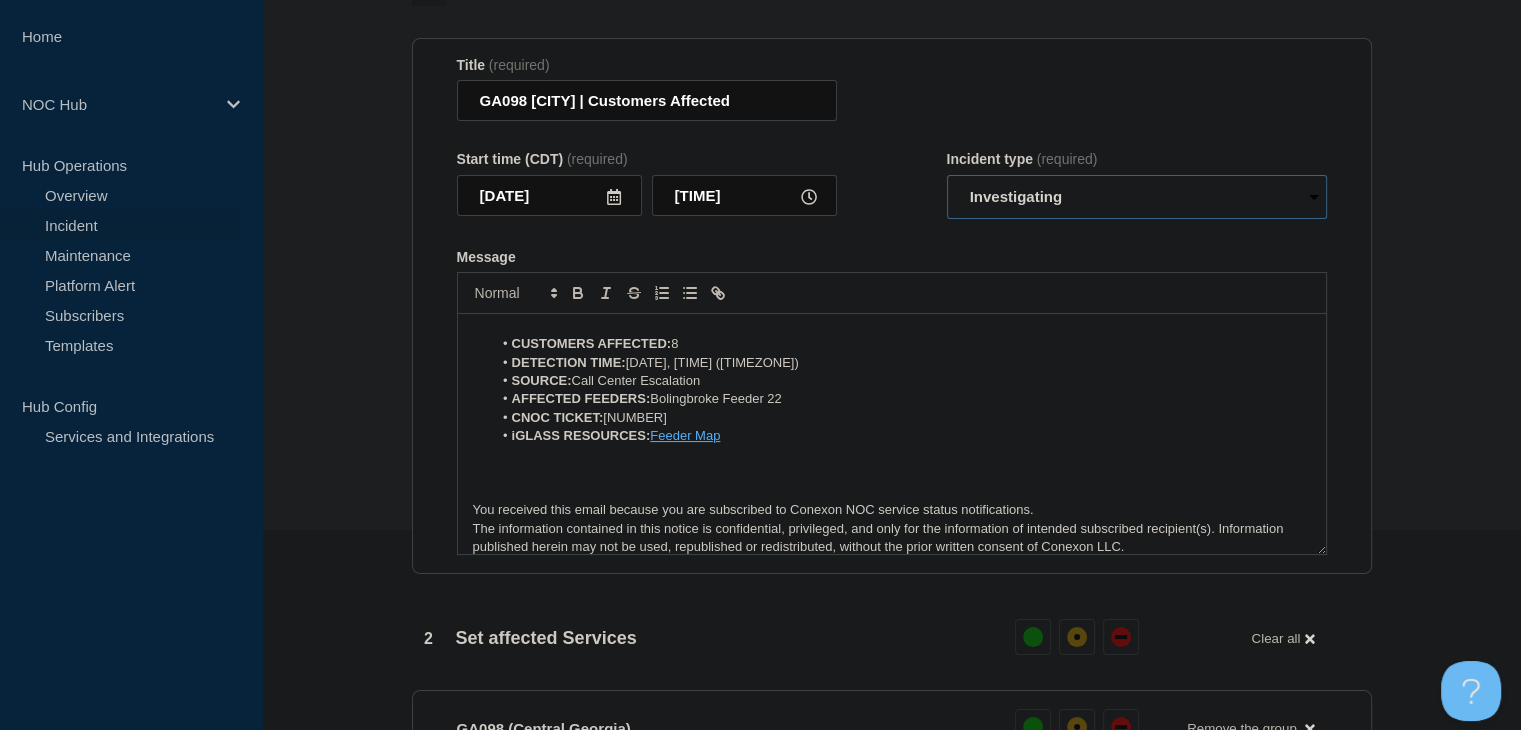 click on "Select option Investigating Identified Monitoring Resolved" at bounding box center [1137, 197] 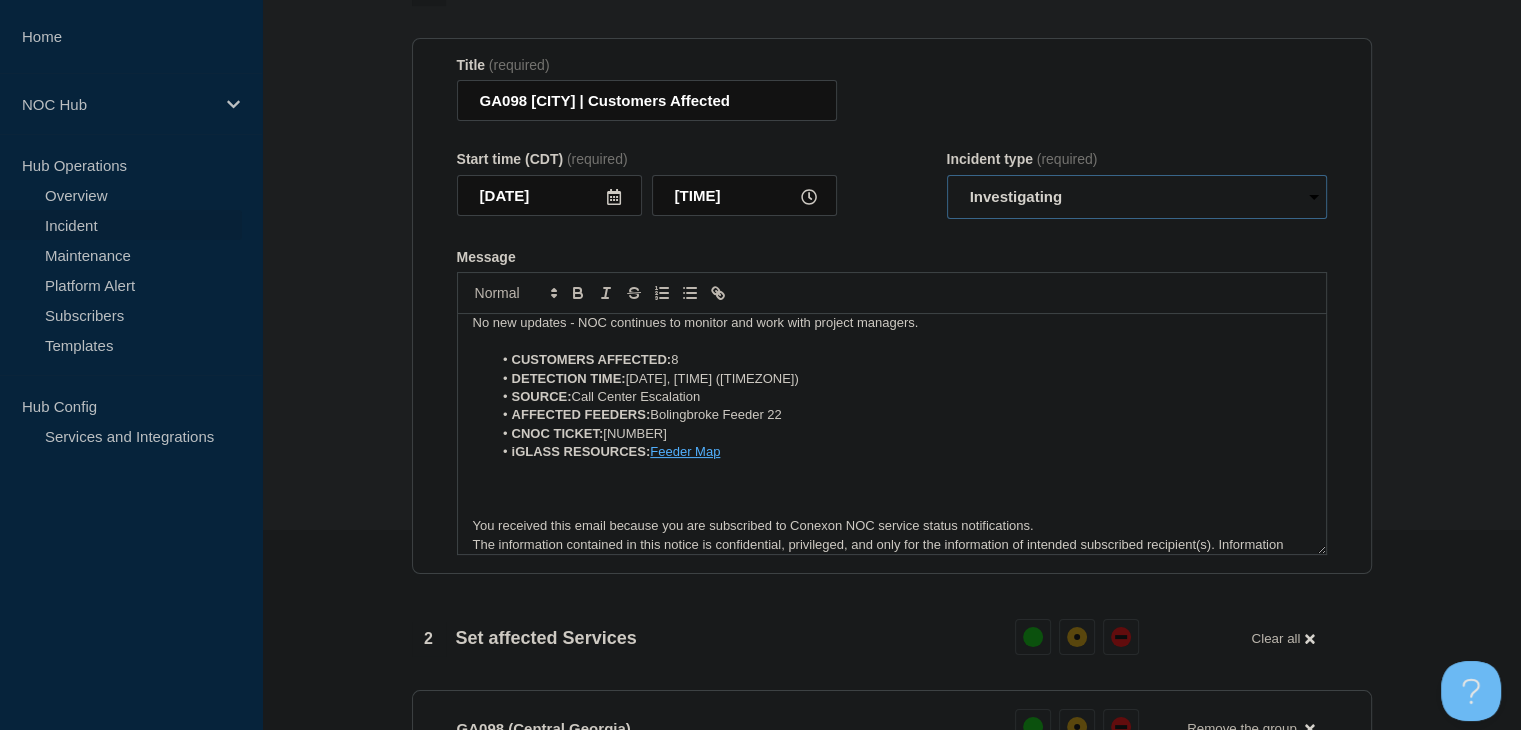 scroll, scrollTop: 0, scrollLeft: 0, axis: both 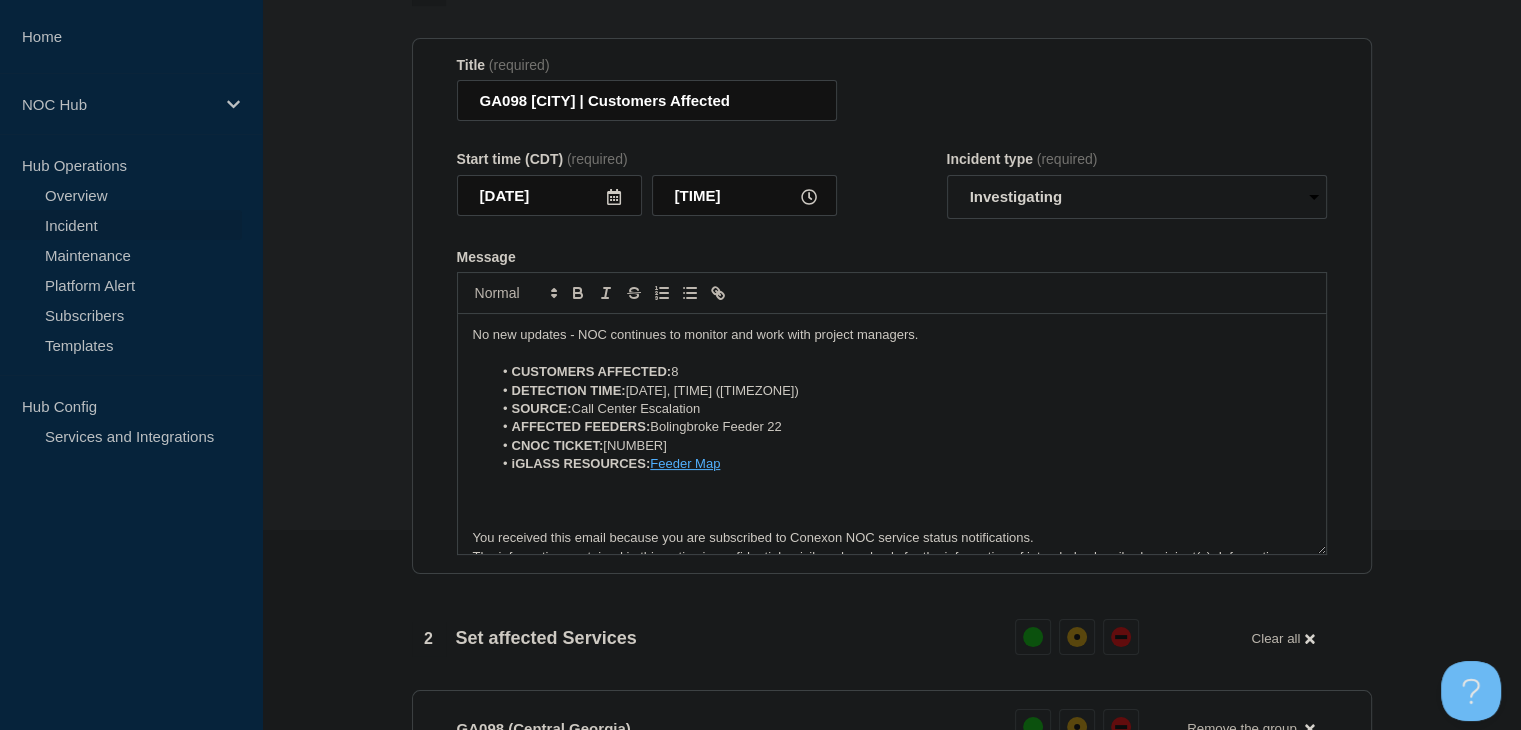click on "No new updates - NOC continues to monitor and work with project managers." at bounding box center [892, 335] 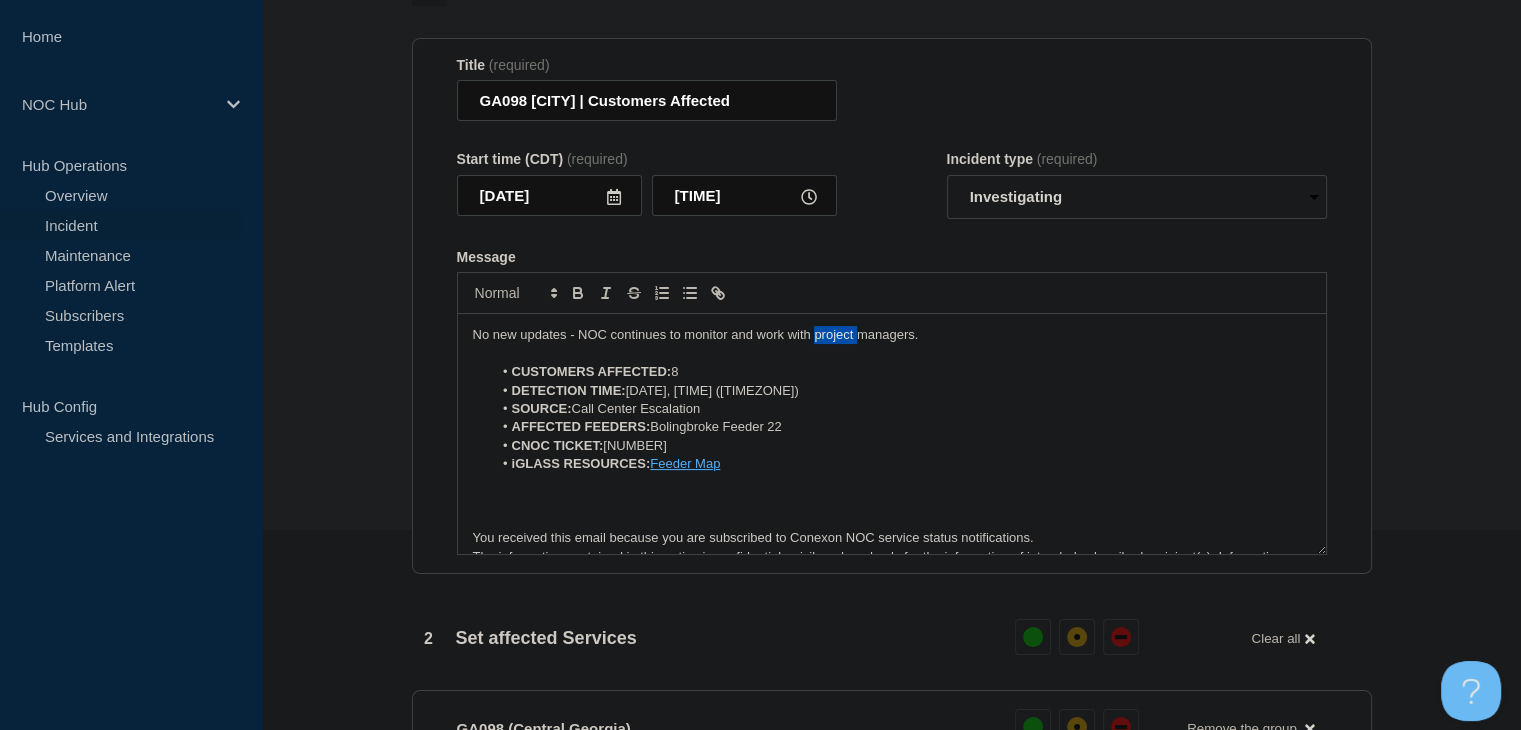 click on "No new updates - NOC continues to monitor and work with project managers." at bounding box center [892, 335] 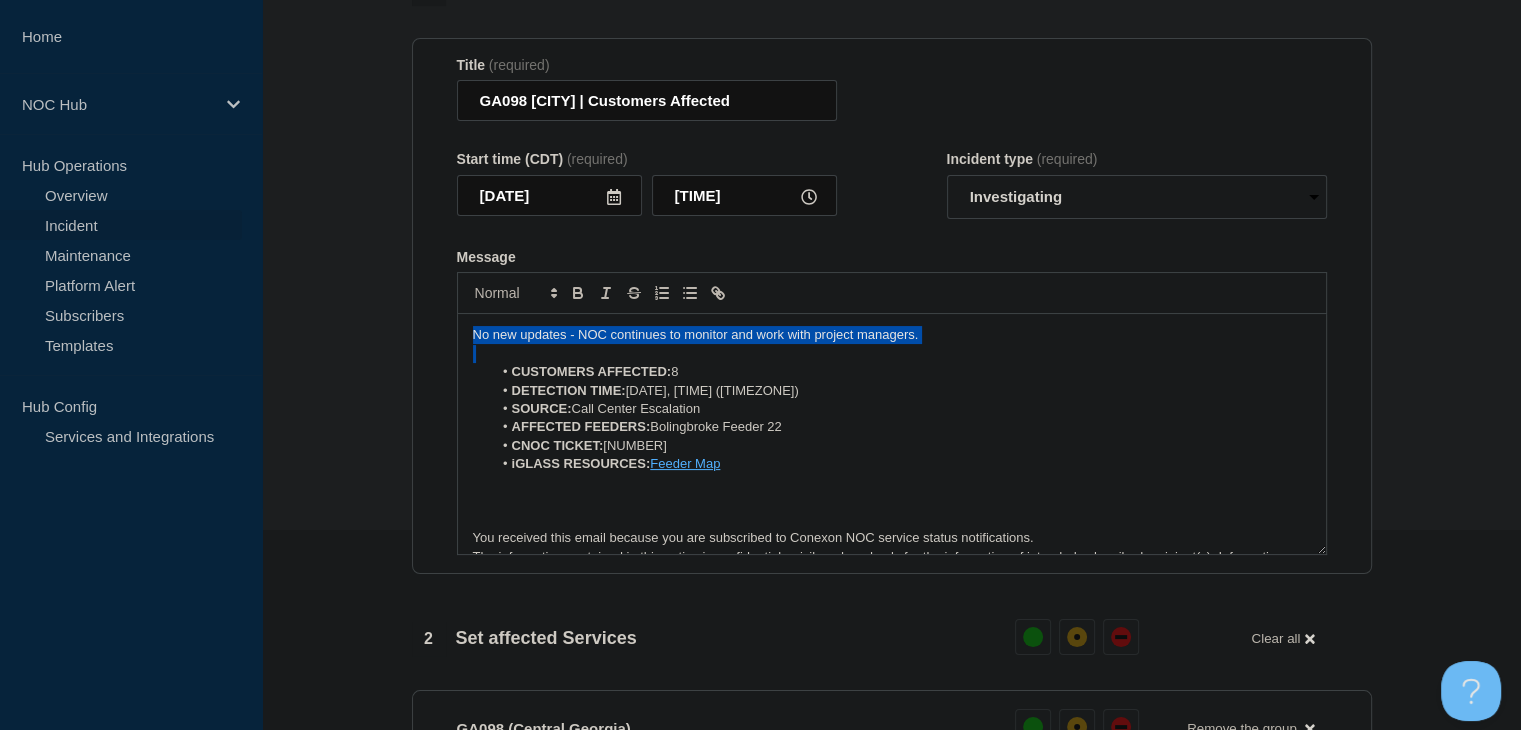 click on "No new updates - NOC continues to monitor and work with project managers." at bounding box center [892, 335] 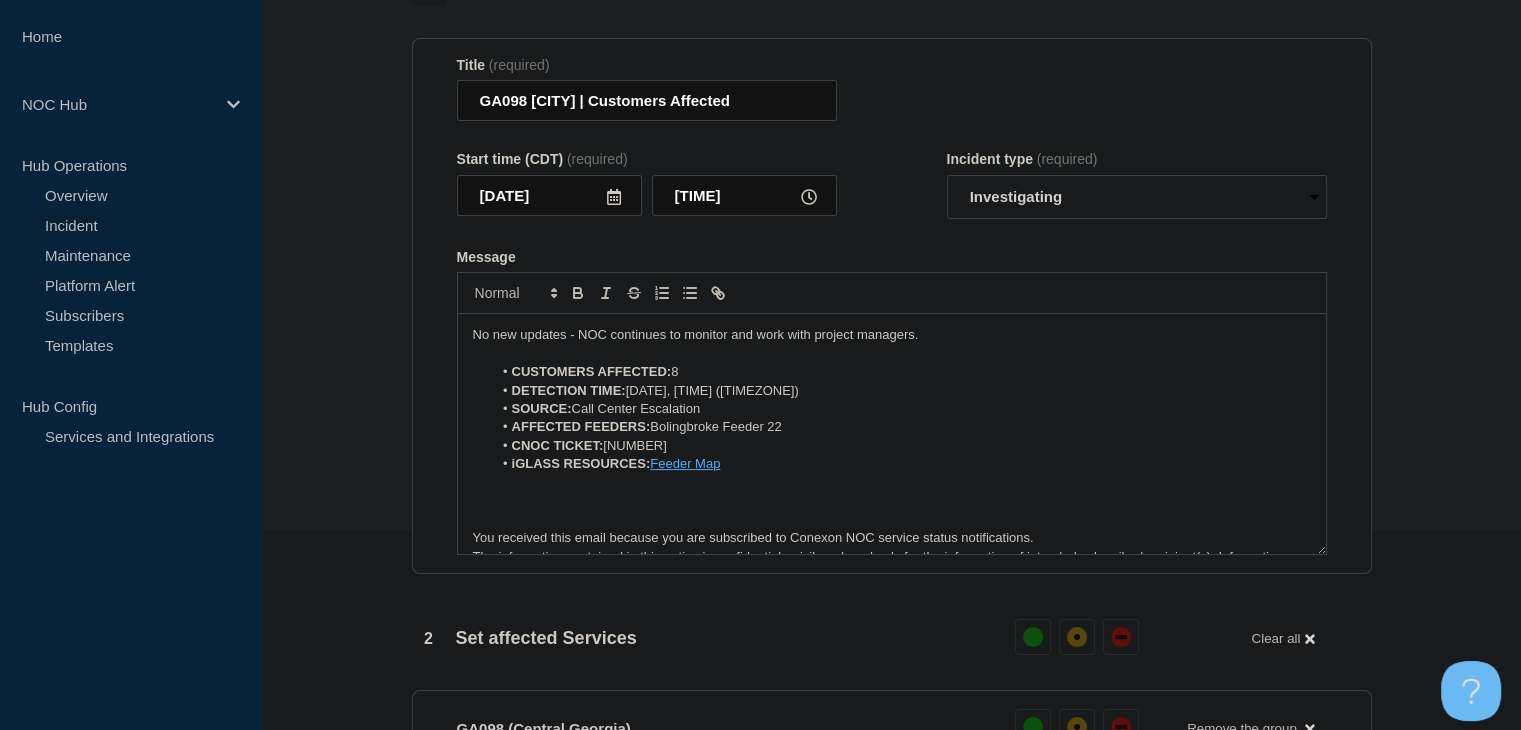 type 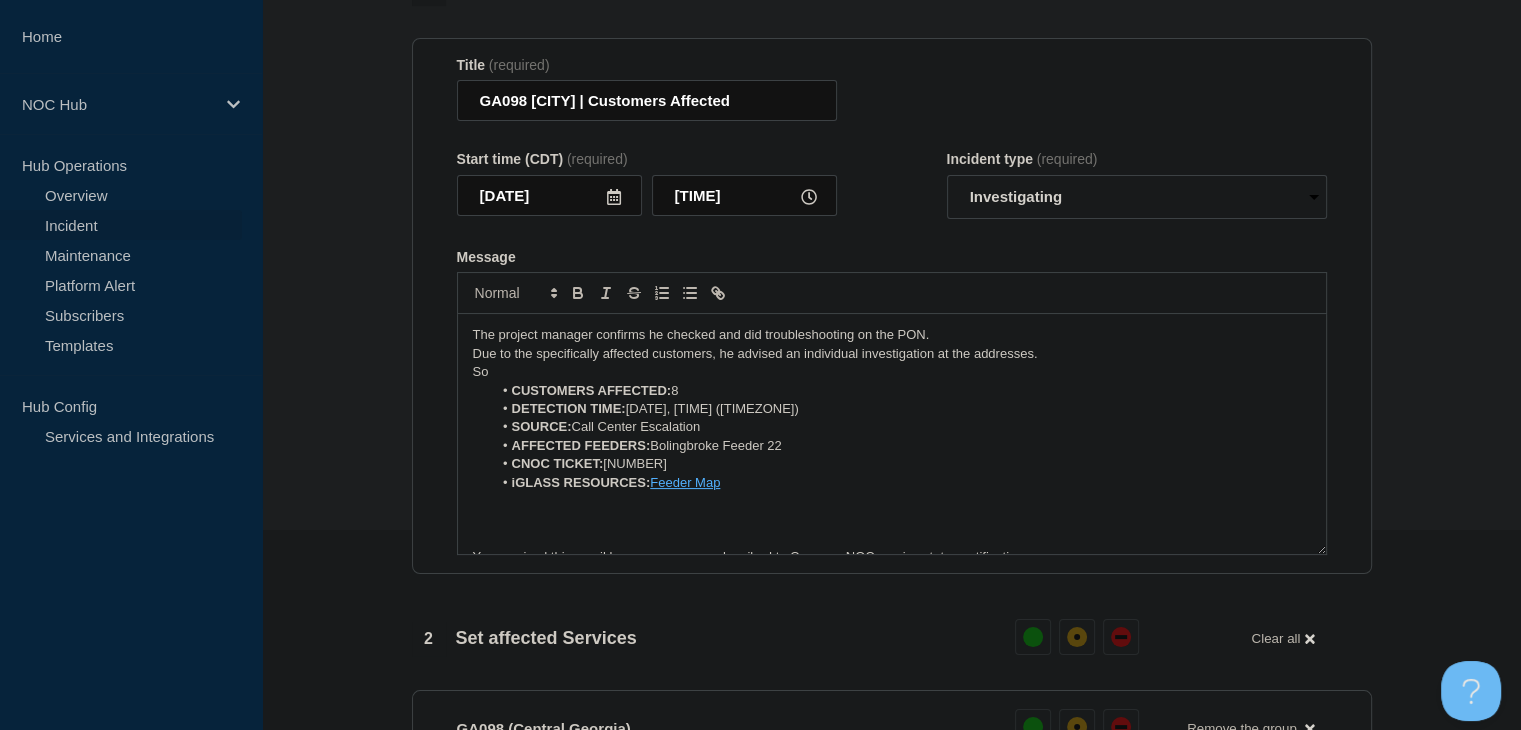 click on "Due to the specifically affected customers, he advised an individual investigation at the addresses." at bounding box center (892, 354) 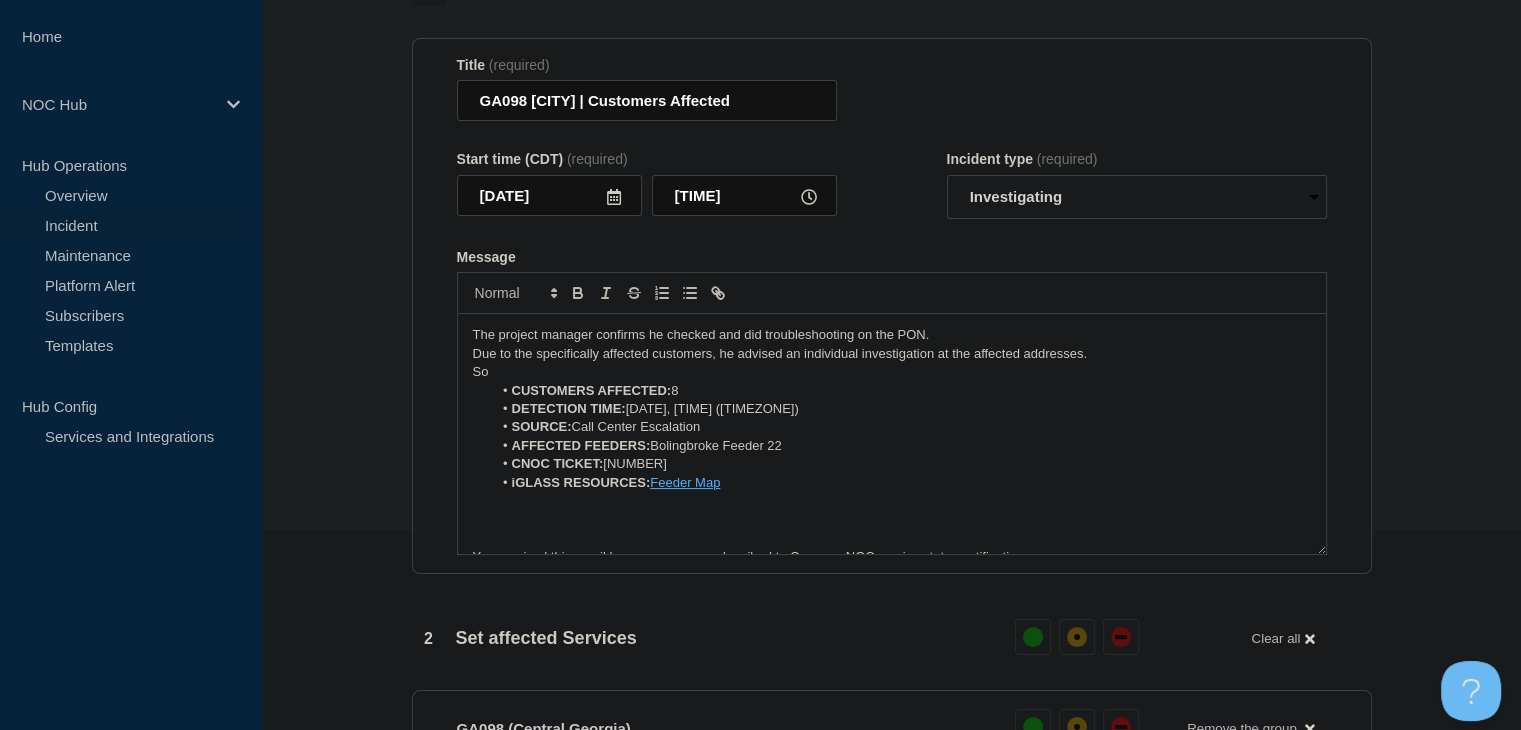 click on "Due to the specifically affected customers, he advised an individual investigation at the affected addresses." at bounding box center (892, 354) 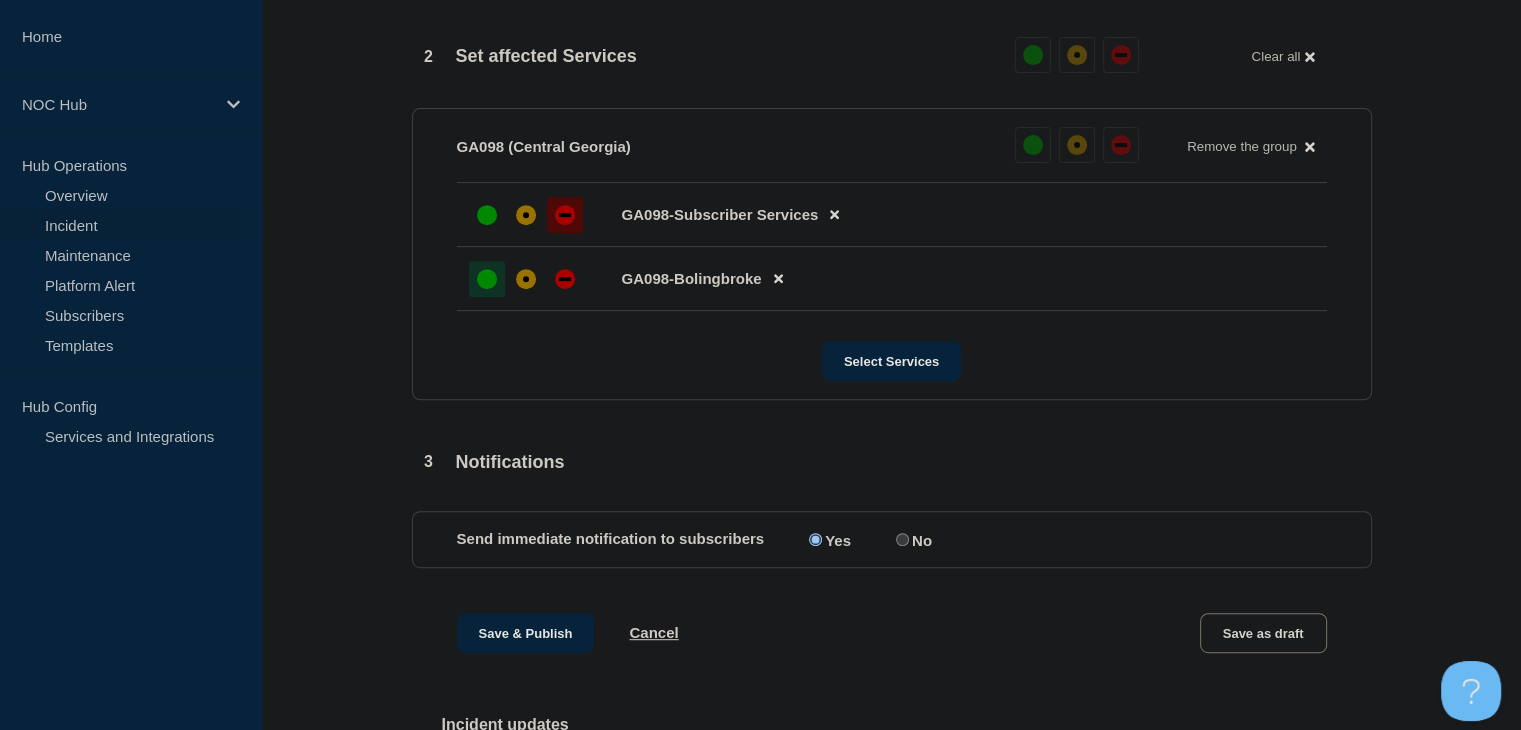 scroll, scrollTop: 800, scrollLeft: 0, axis: vertical 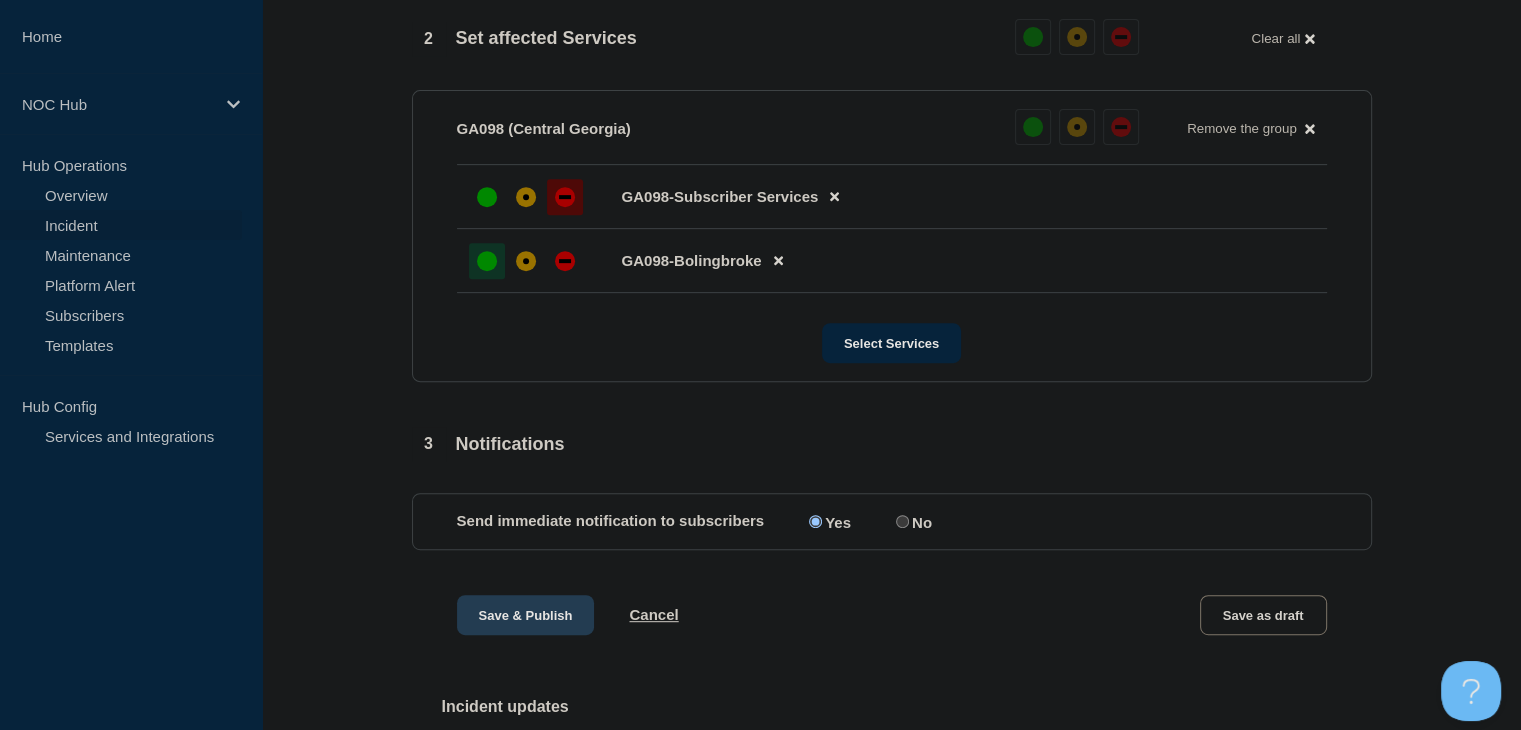 click on "Save & Publish" at bounding box center (526, 615) 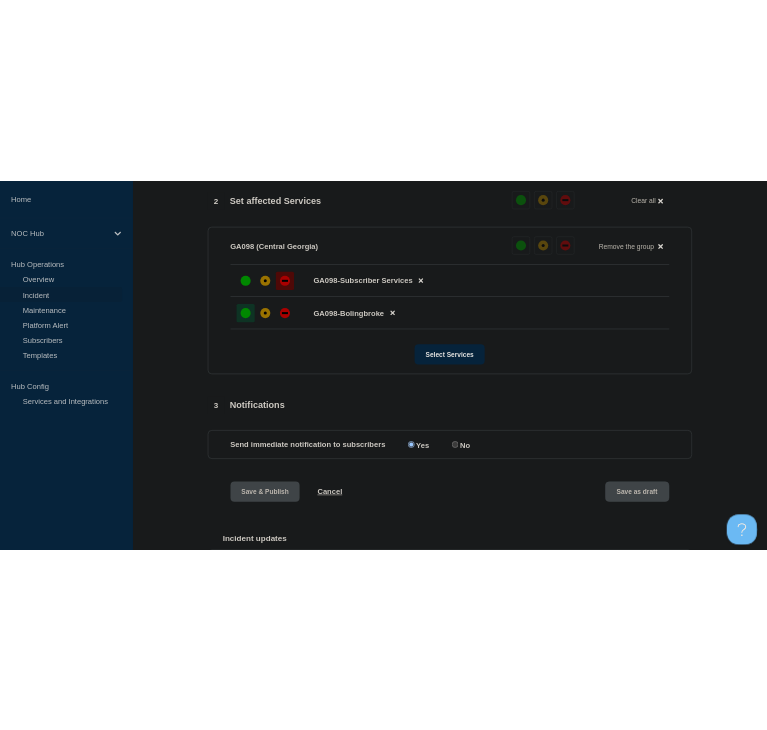 scroll, scrollTop: 0, scrollLeft: 0, axis: both 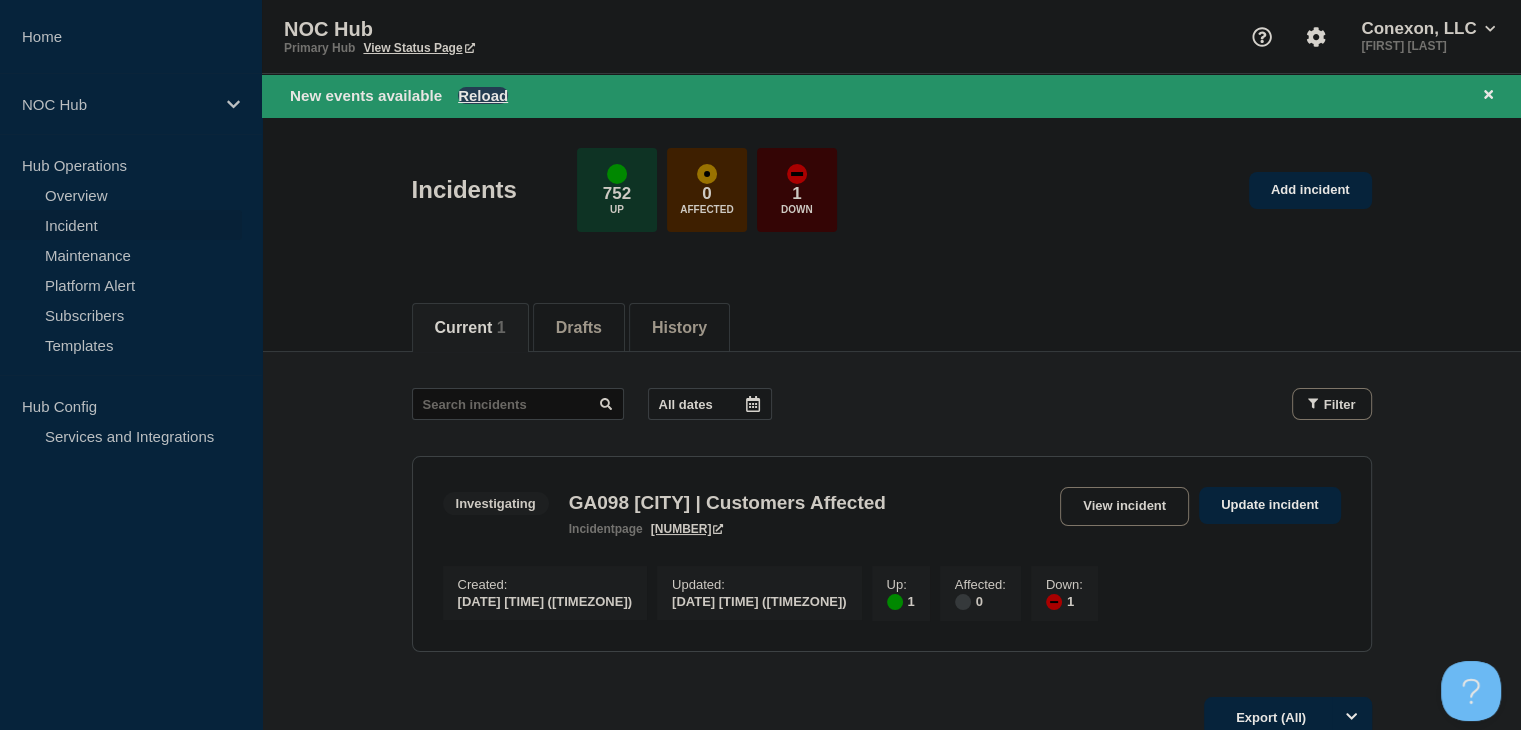 click on "Reload" at bounding box center [483, 95] 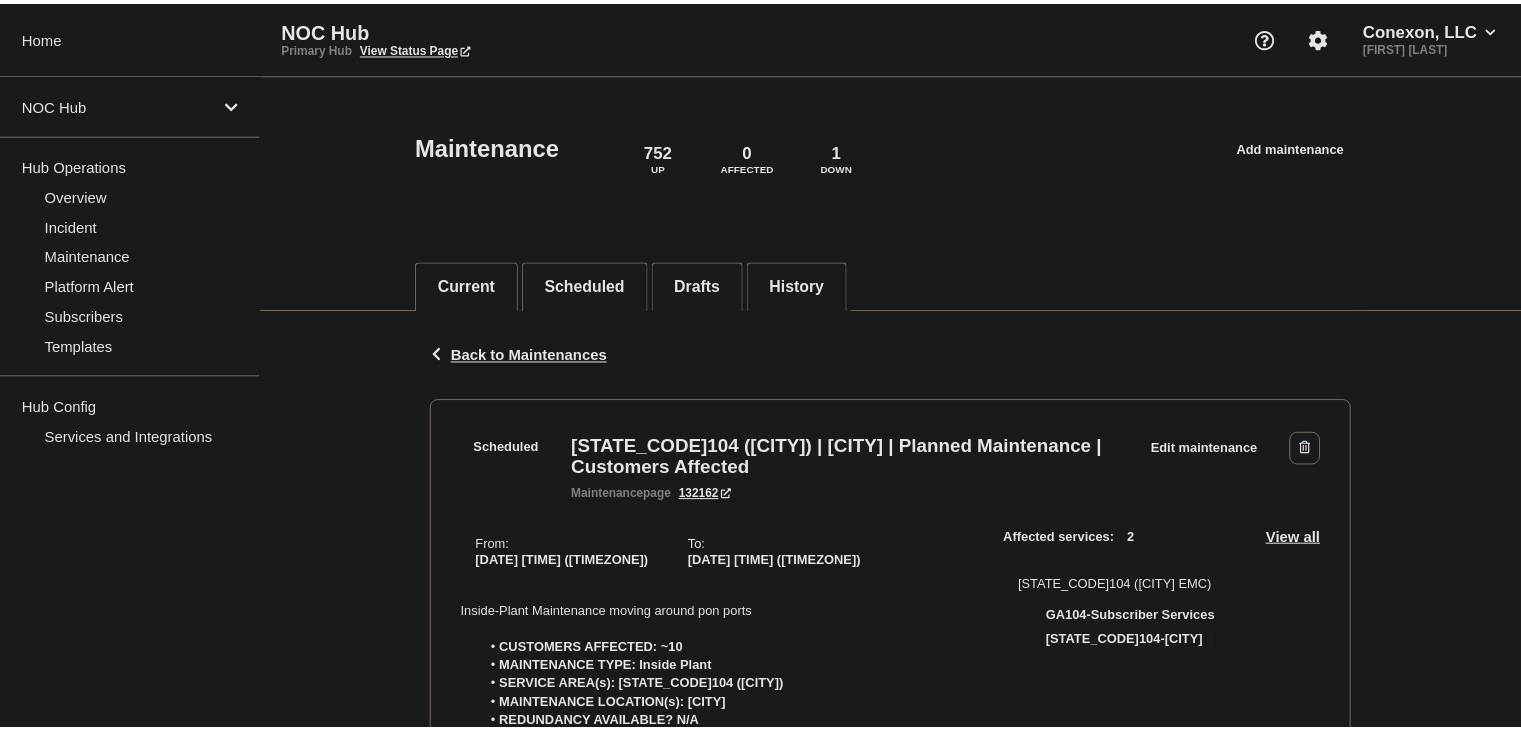scroll, scrollTop: 0, scrollLeft: 0, axis: both 